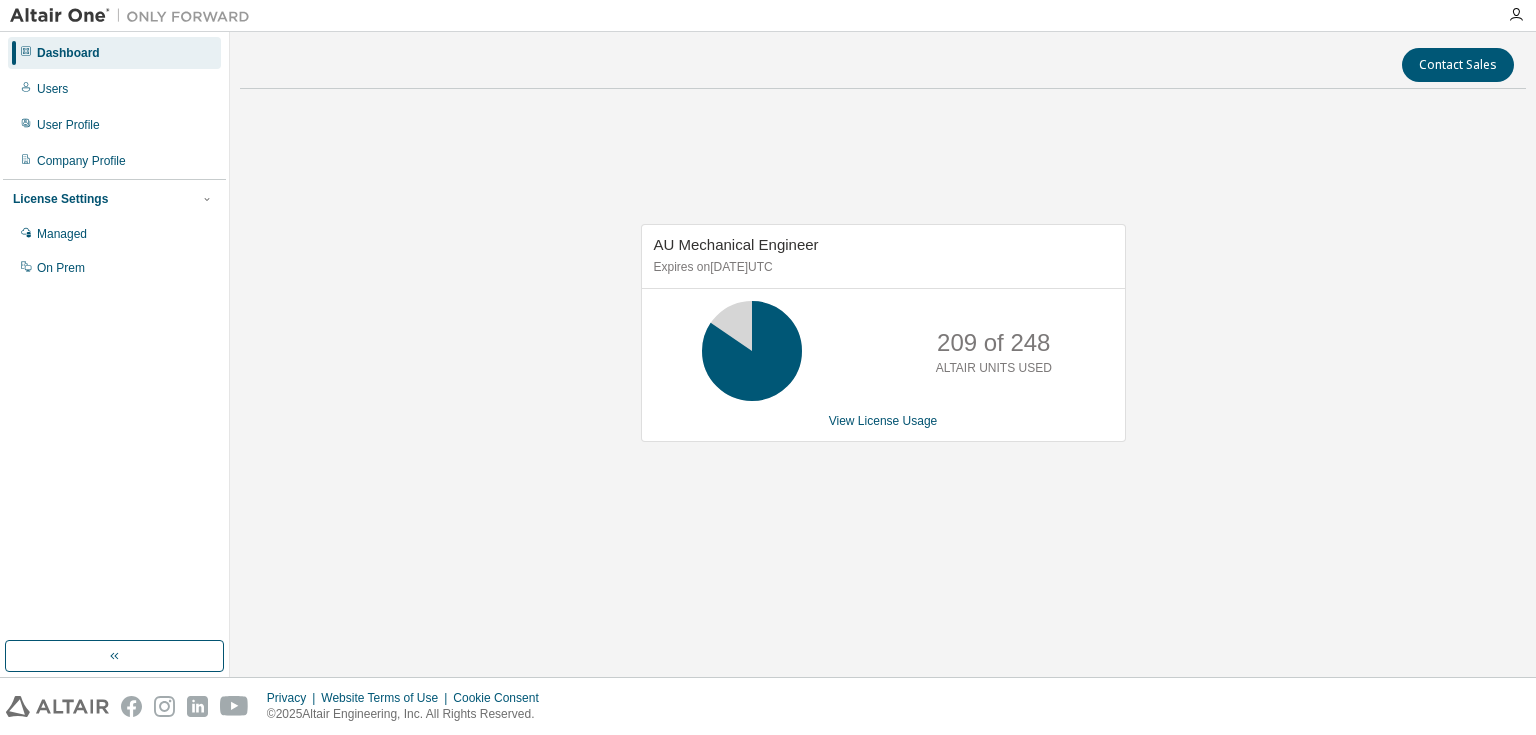 scroll, scrollTop: 0, scrollLeft: 0, axis: both 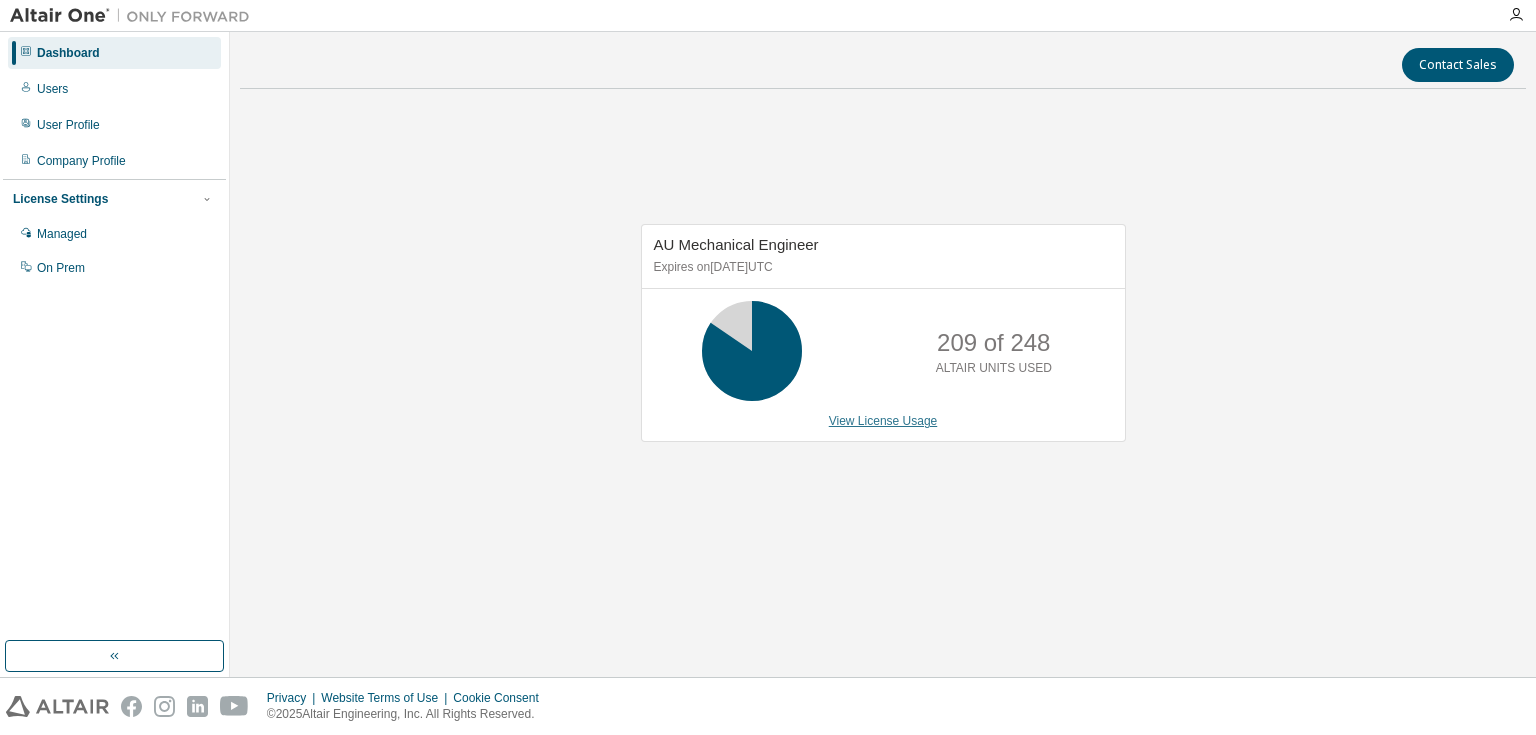 click on "View License Usage" at bounding box center (883, 421) 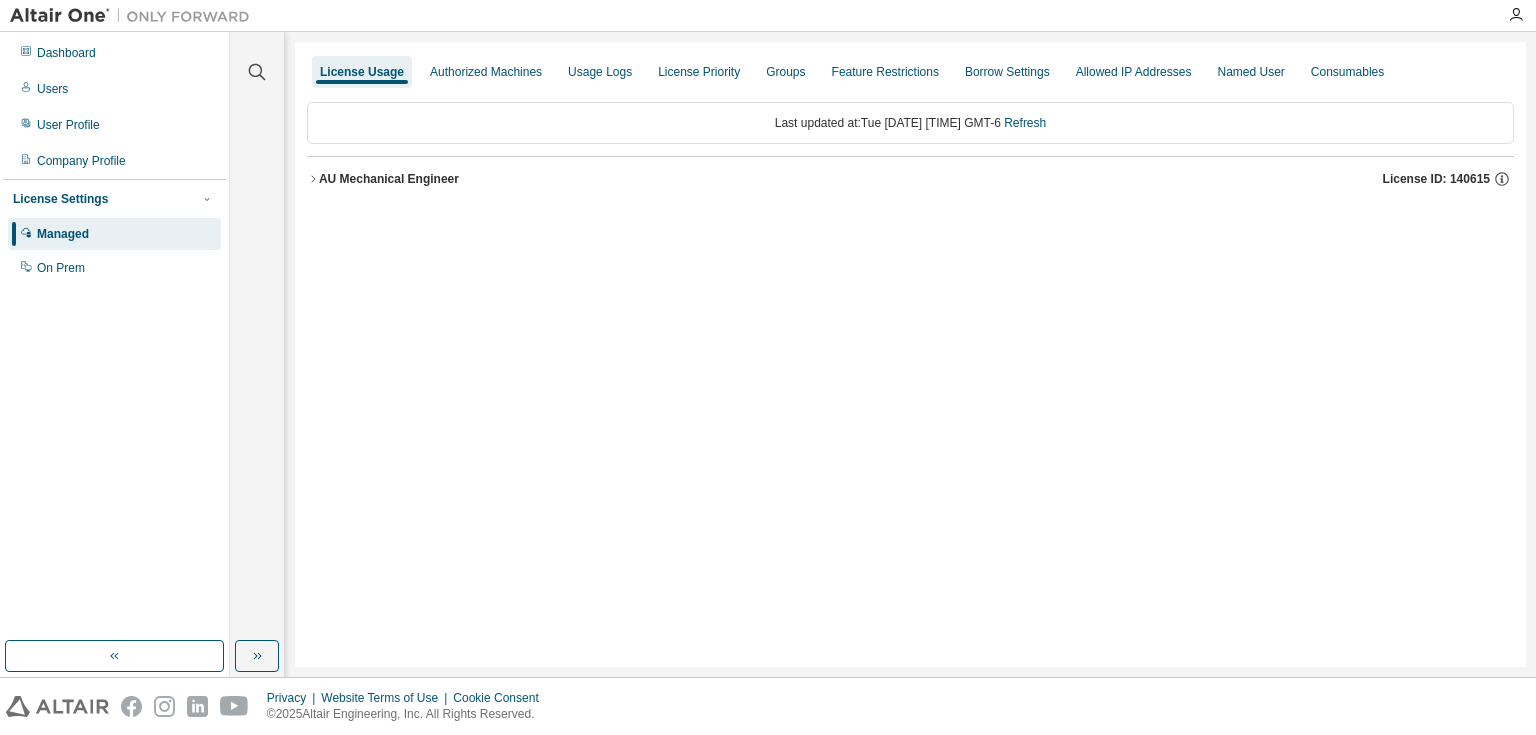 click 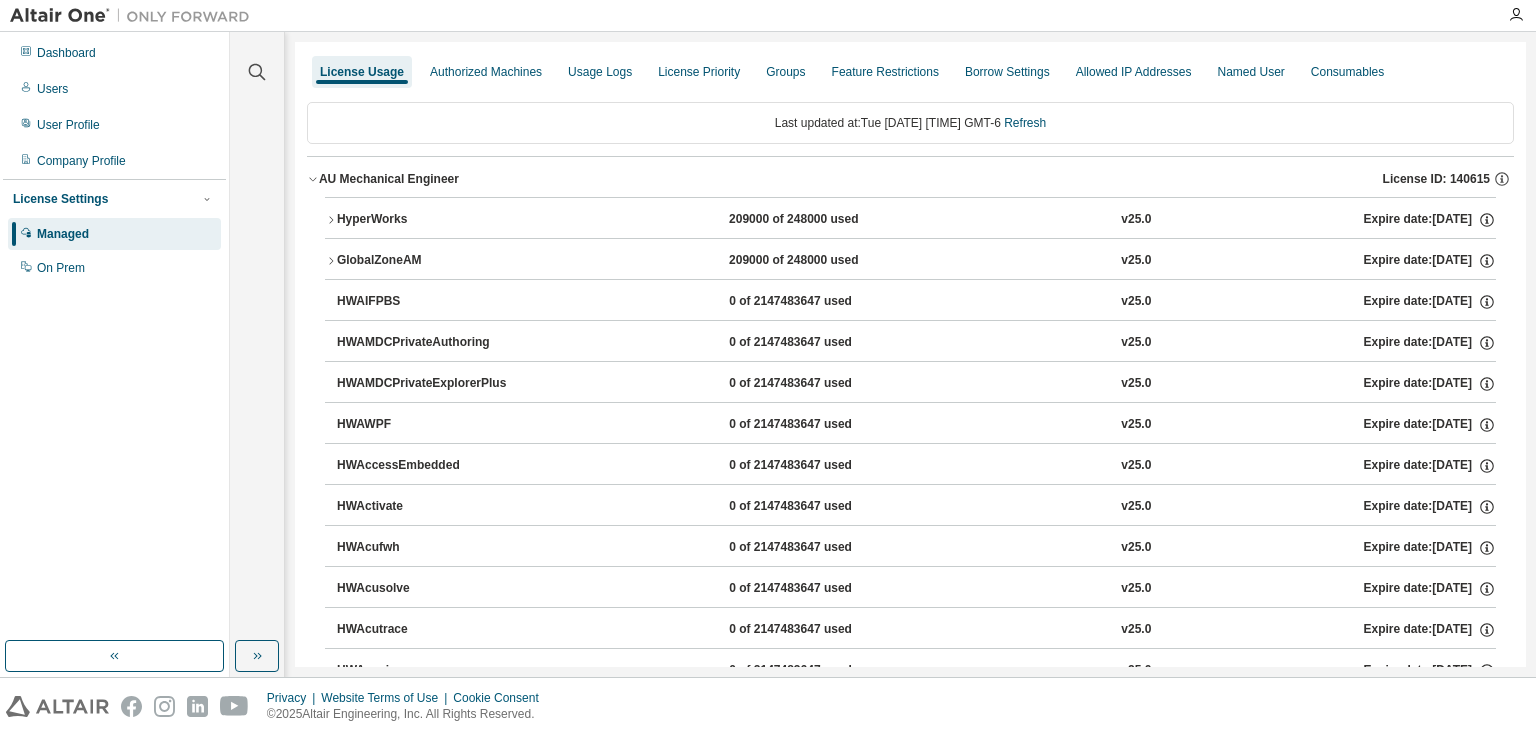 click 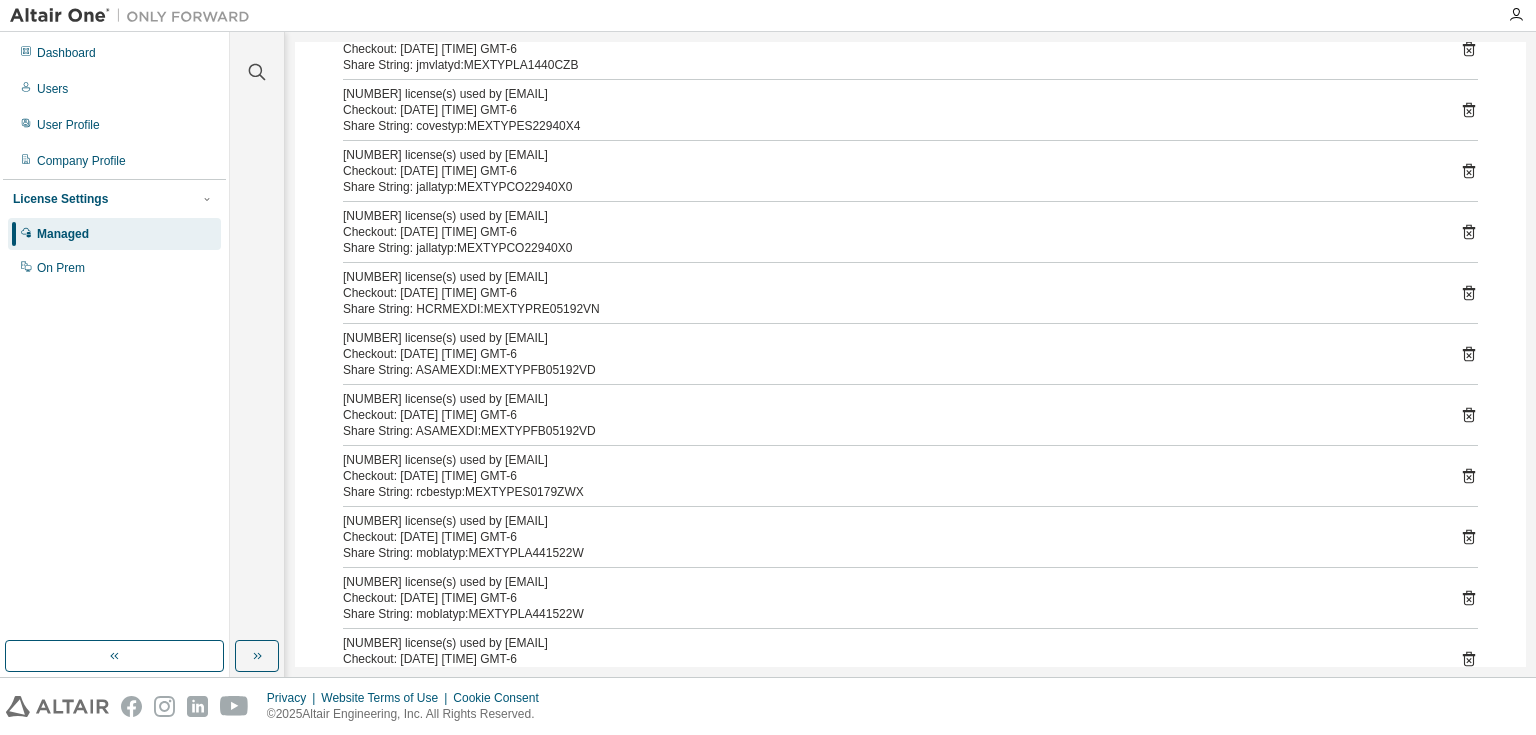 scroll, scrollTop: 720, scrollLeft: 0, axis: vertical 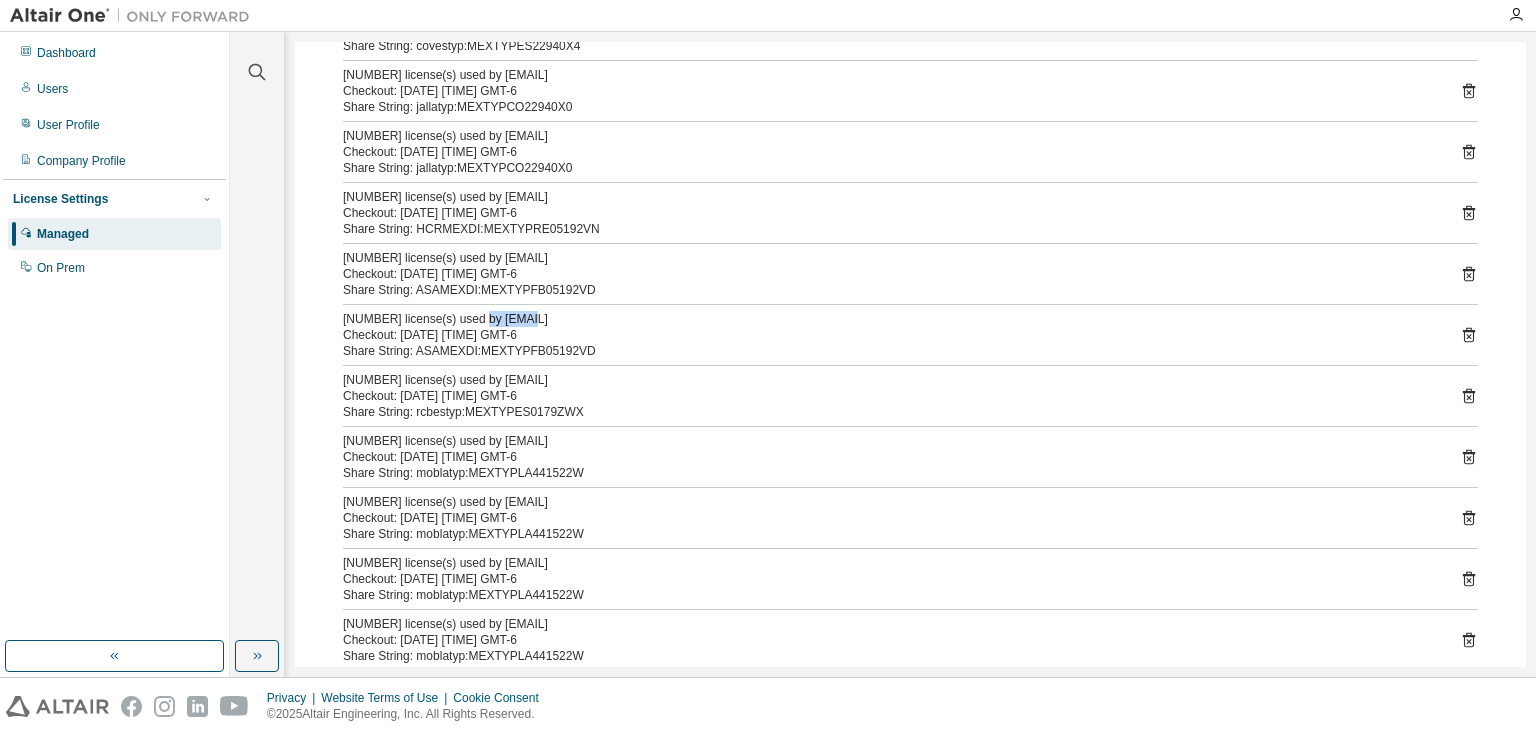 drag, startPoint x: 476, startPoint y: 317, endPoint x: 531, endPoint y: 316, distance: 55.00909 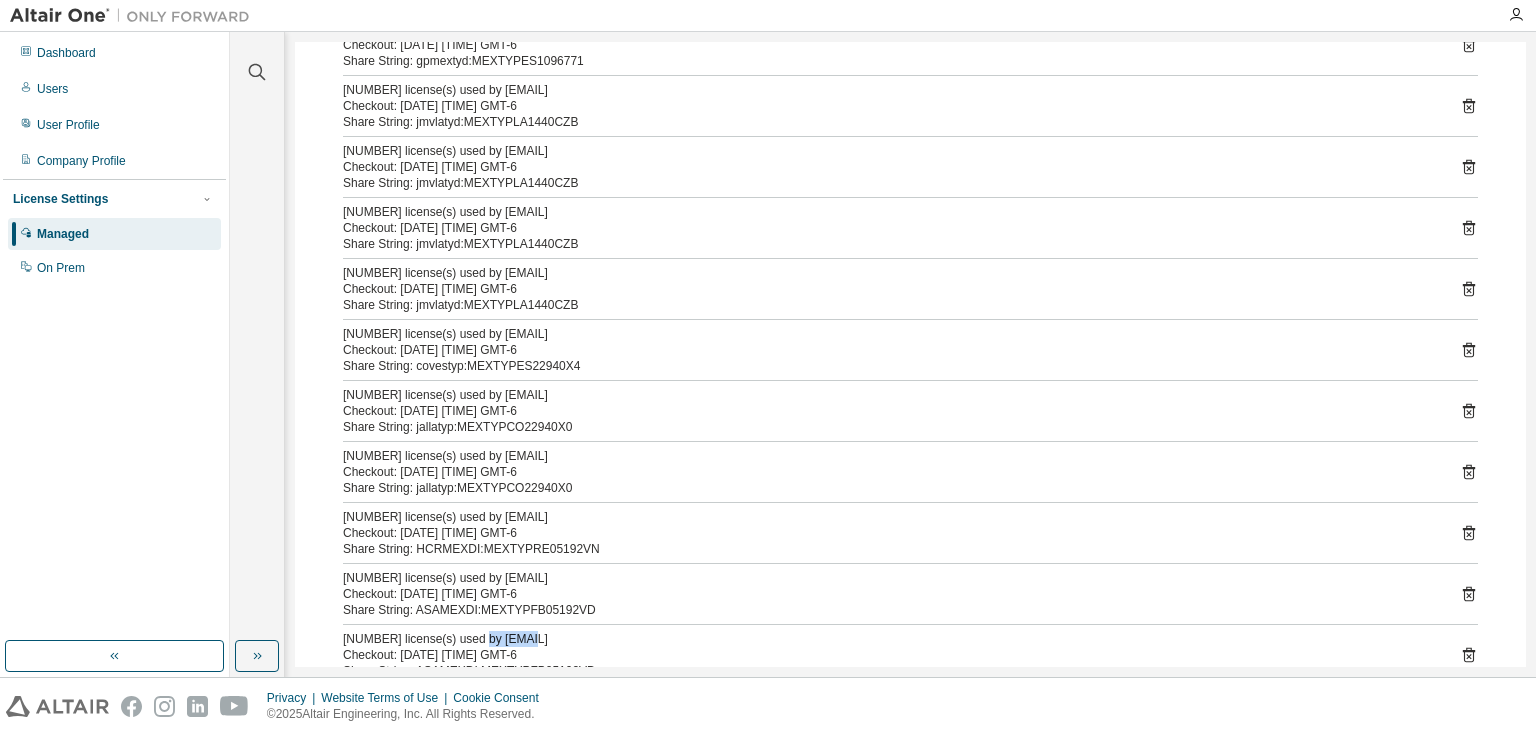 scroll, scrollTop: 240, scrollLeft: 0, axis: vertical 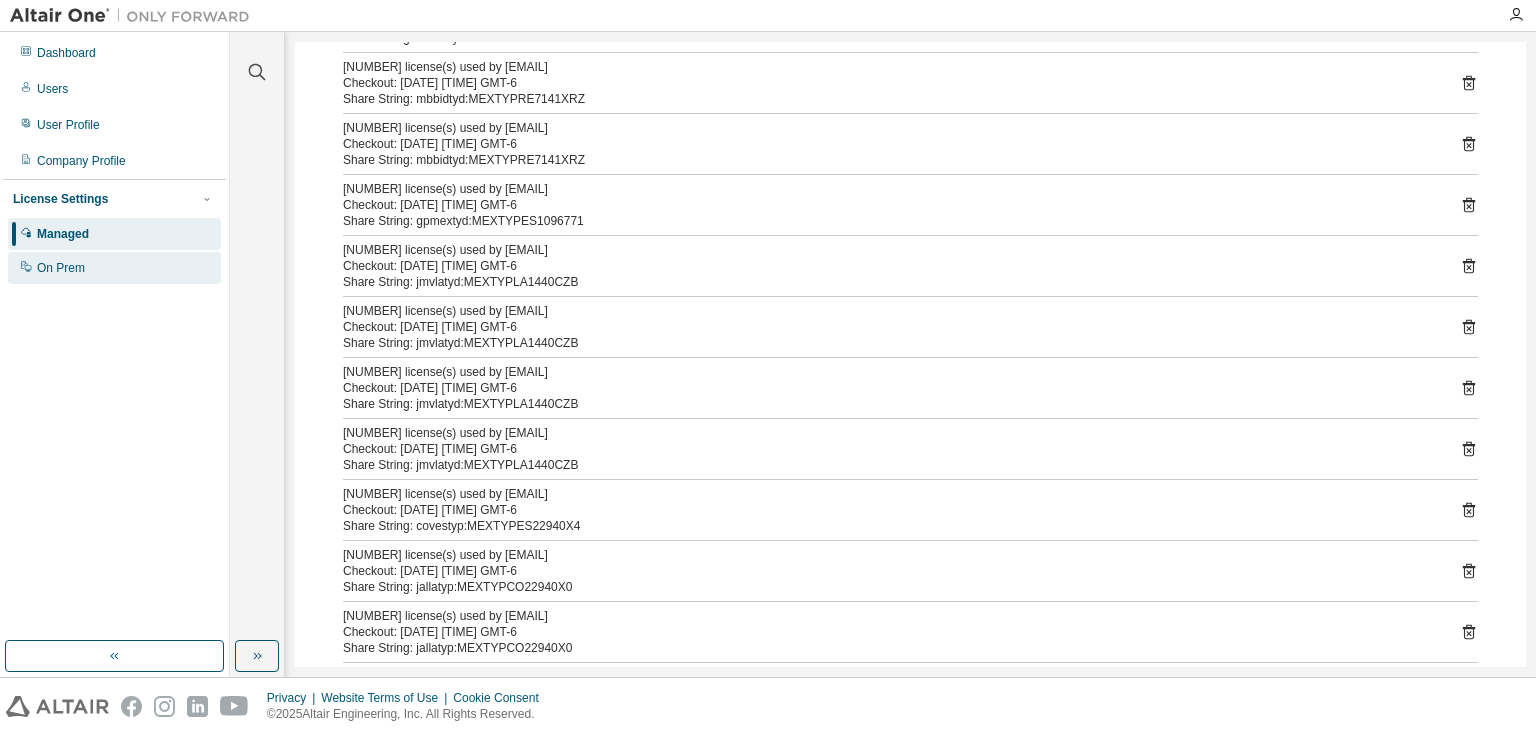 click on "On Prem" at bounding box center [61, 268] 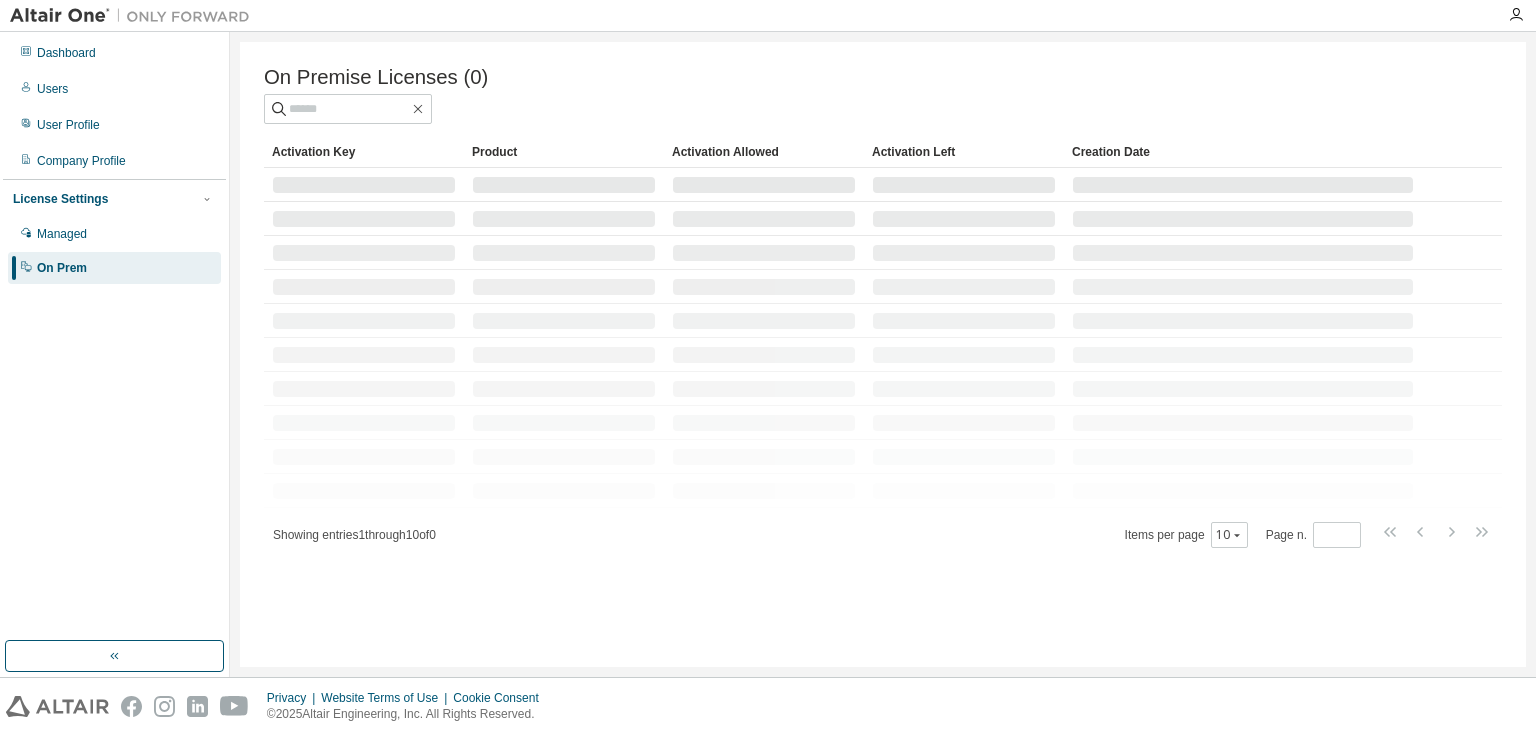 scroll, scrollTop: 0, scrollLeft: 0, axis: both 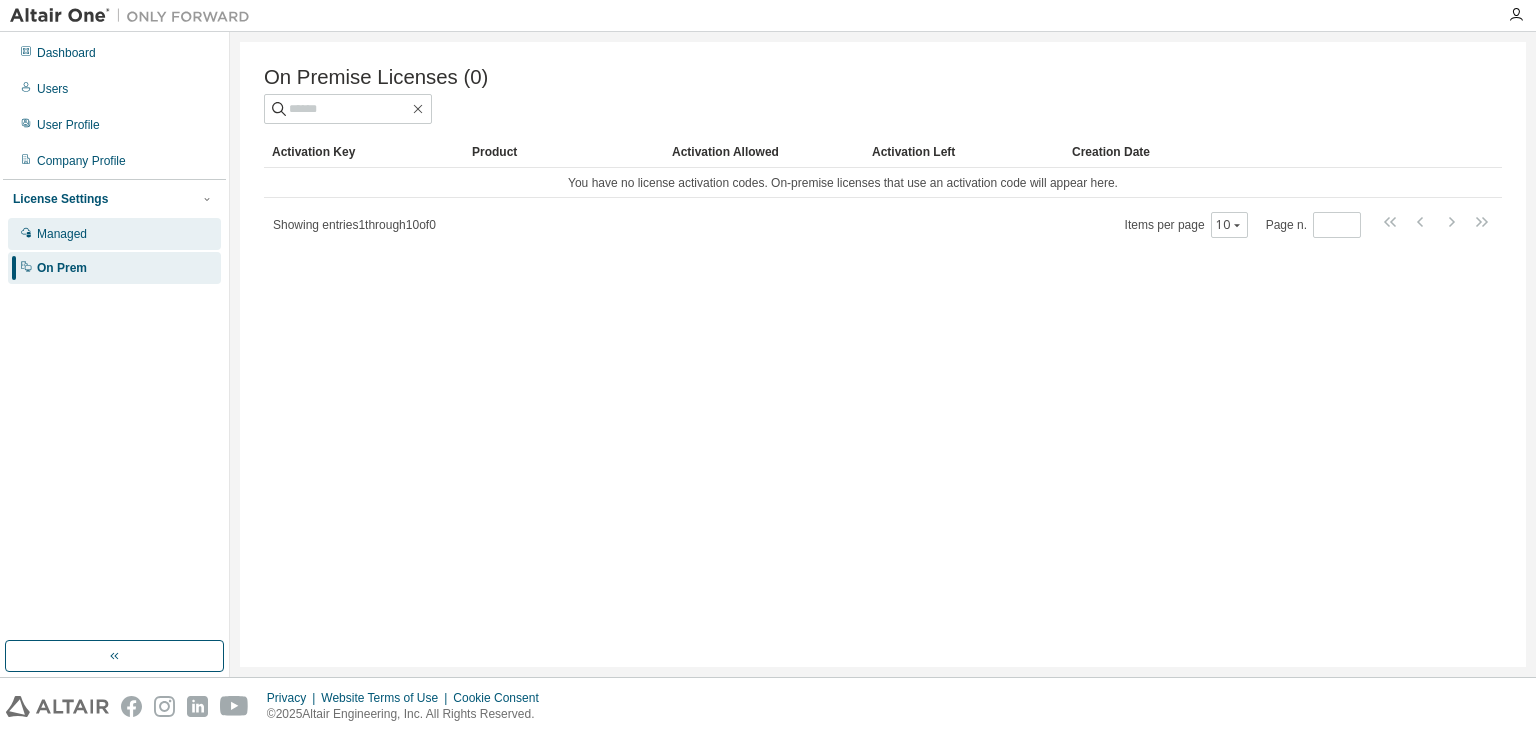 click on "Managed" at bounding box center (62, 234) 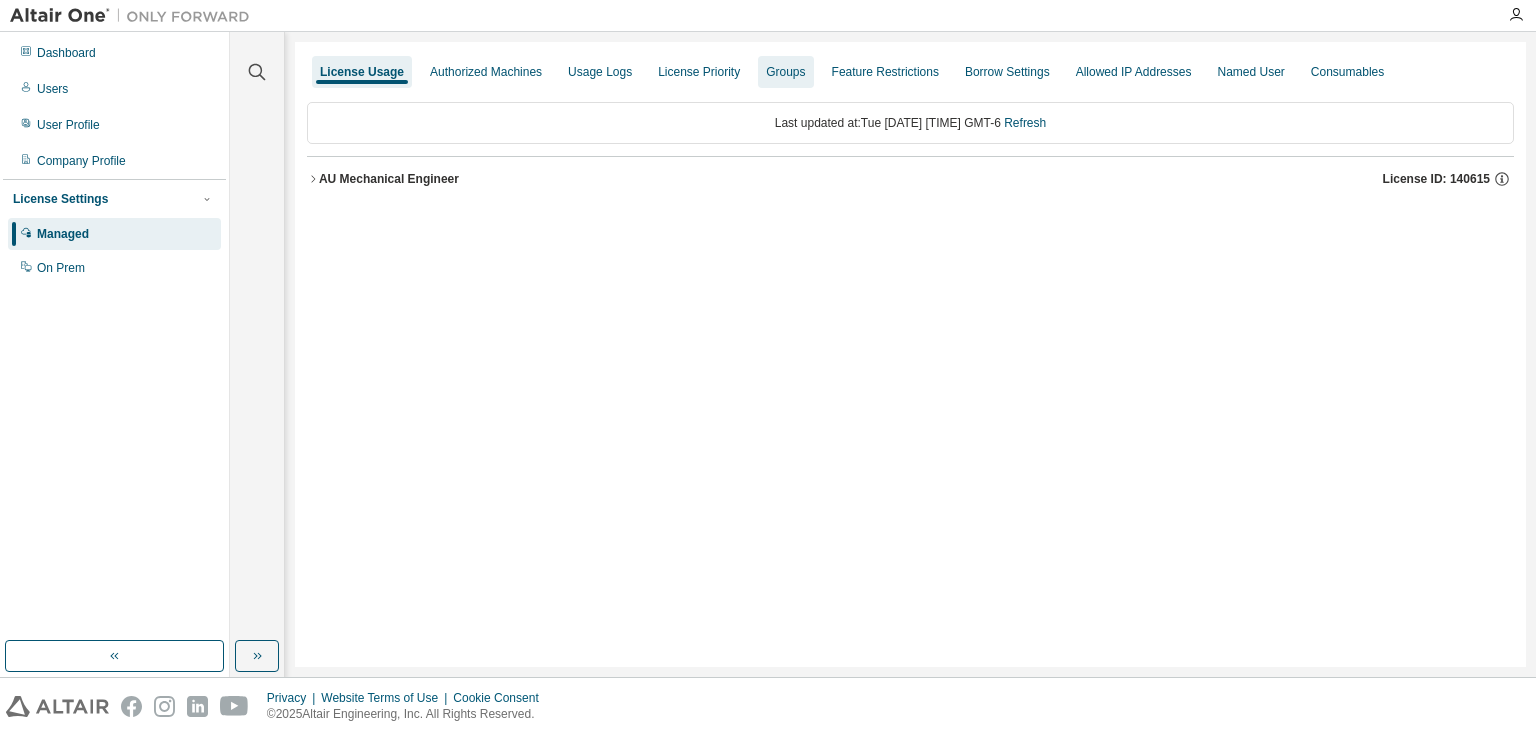 click on "Groups" at bounding box center [785, 72] 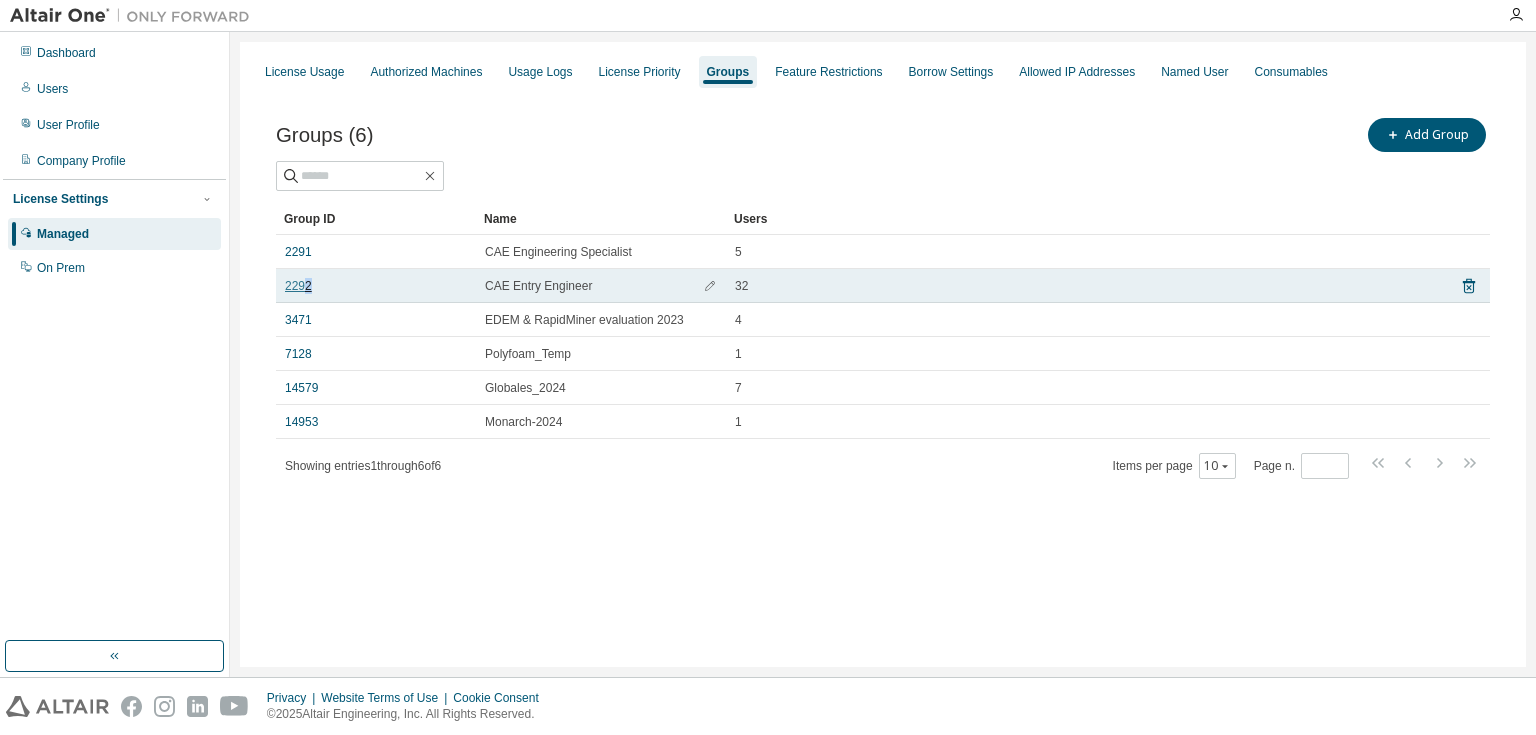 click on "2292" at bounding box center (298, 286) 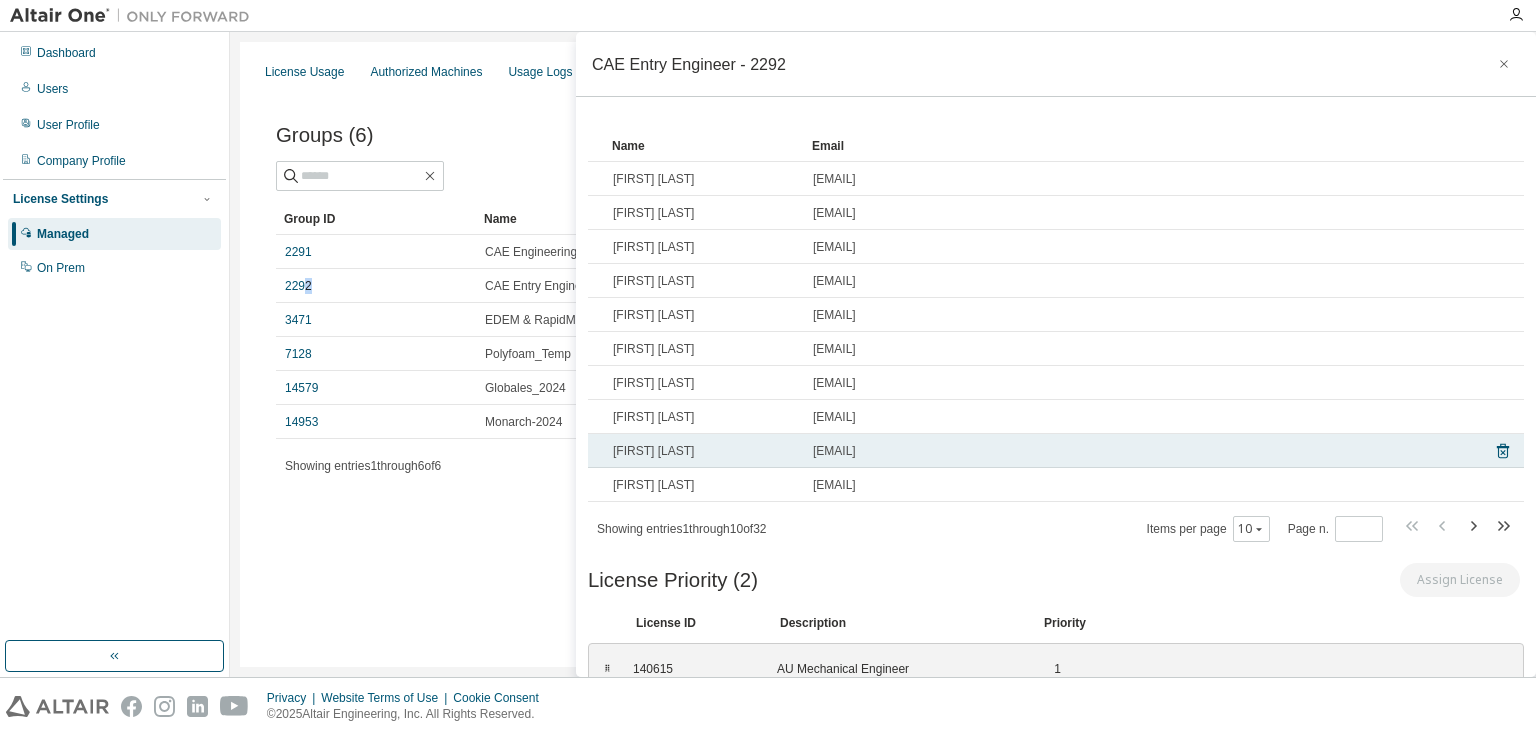 scroll, scrollTop: 0, scrollLeft: 0, axis: both 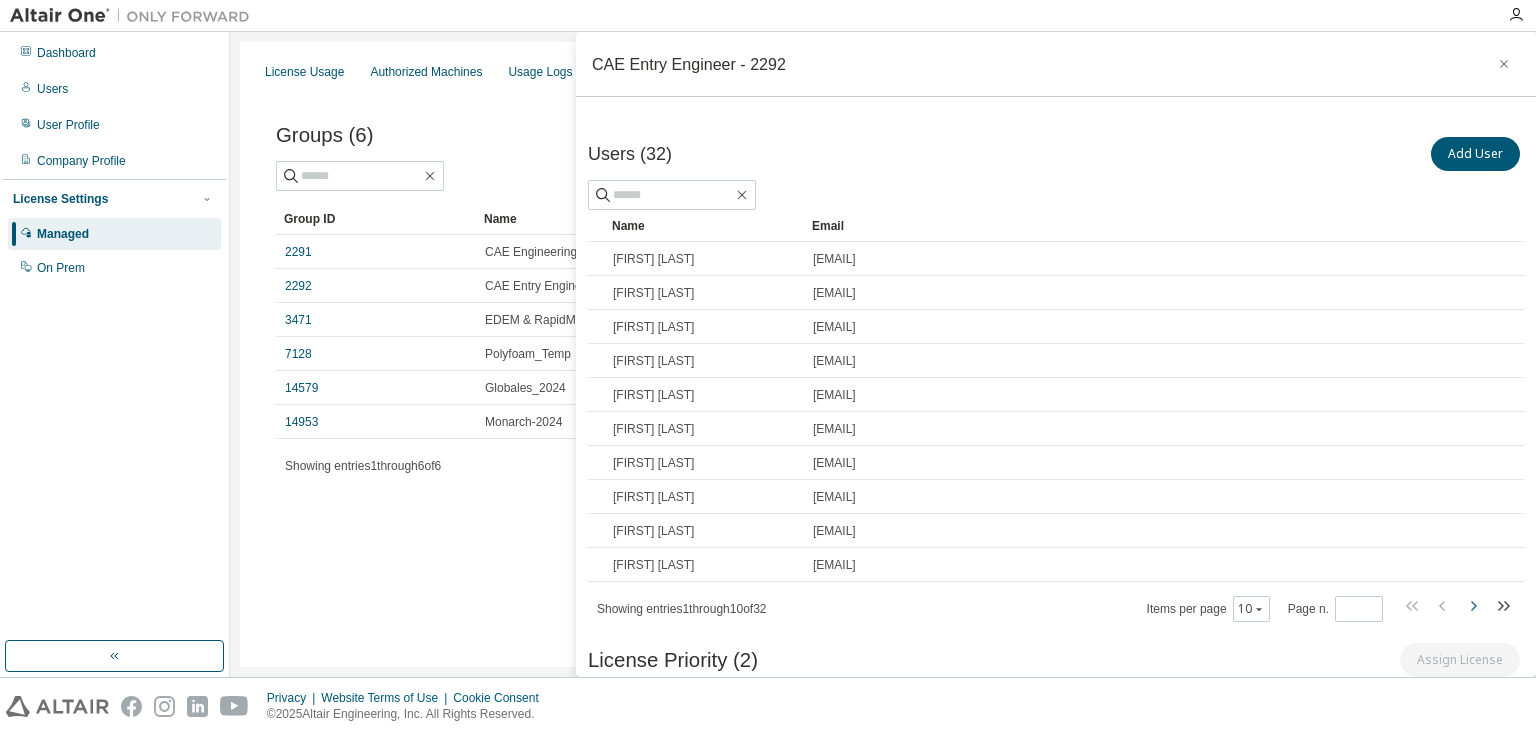 click 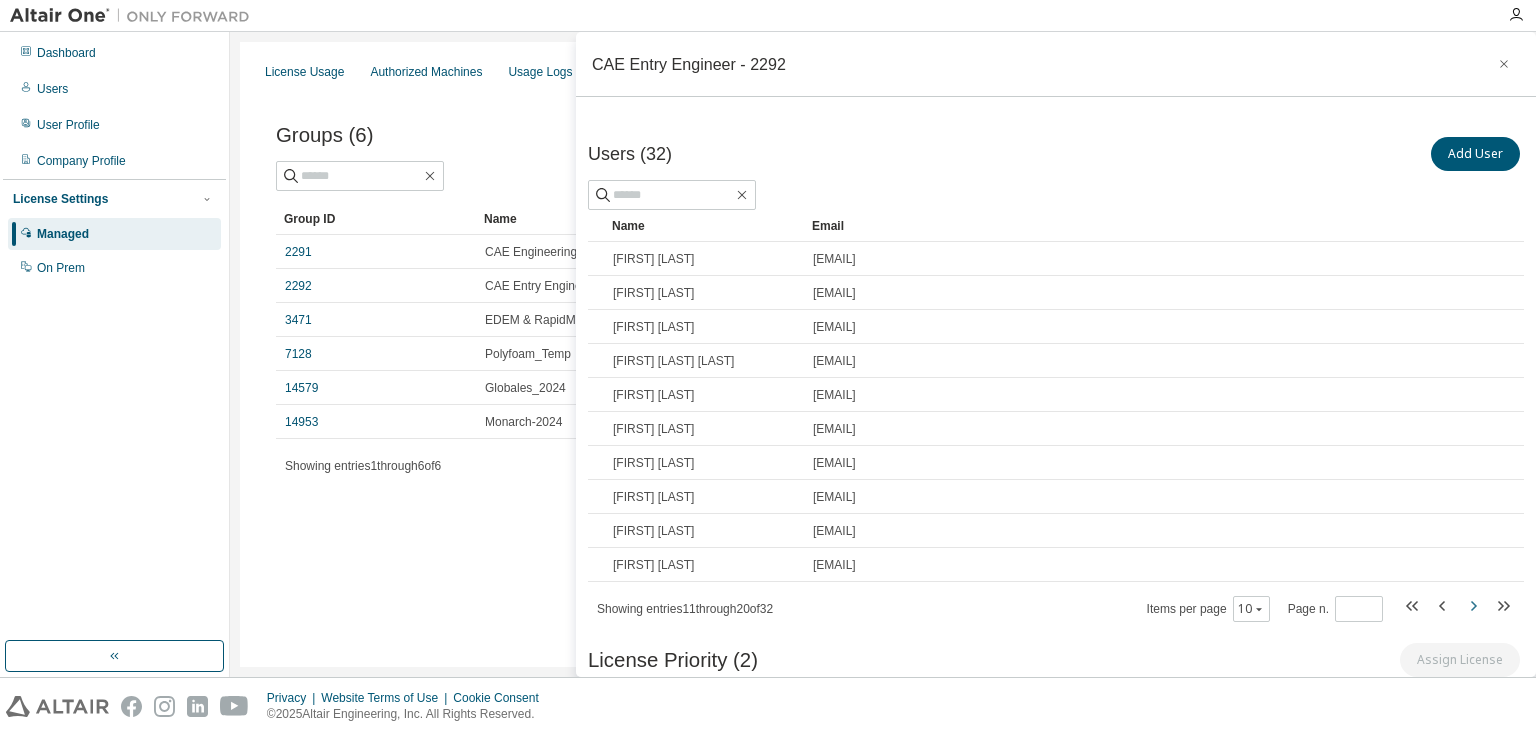 click 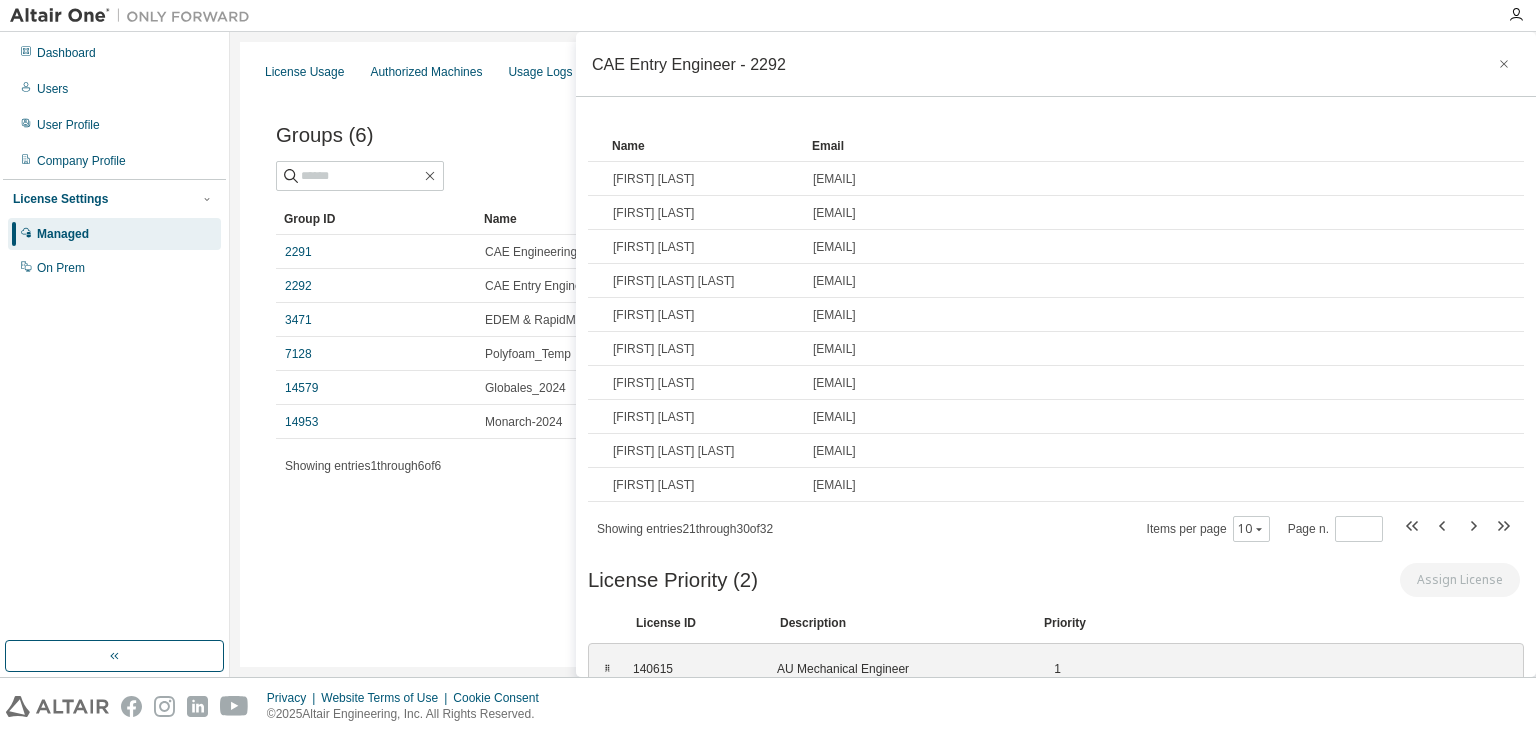scroll, scrollTop: 0, scrollLeft: 0, axis: both 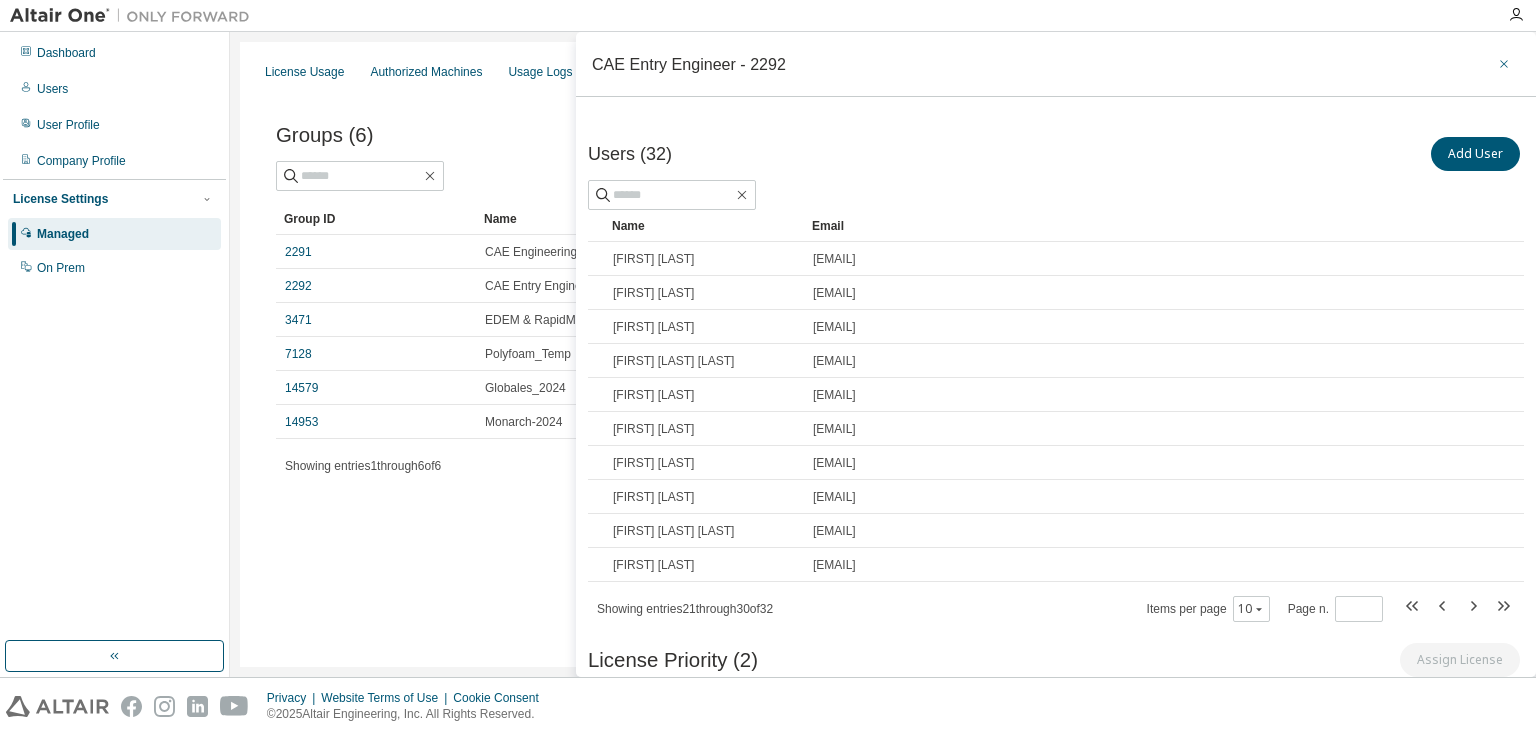 click 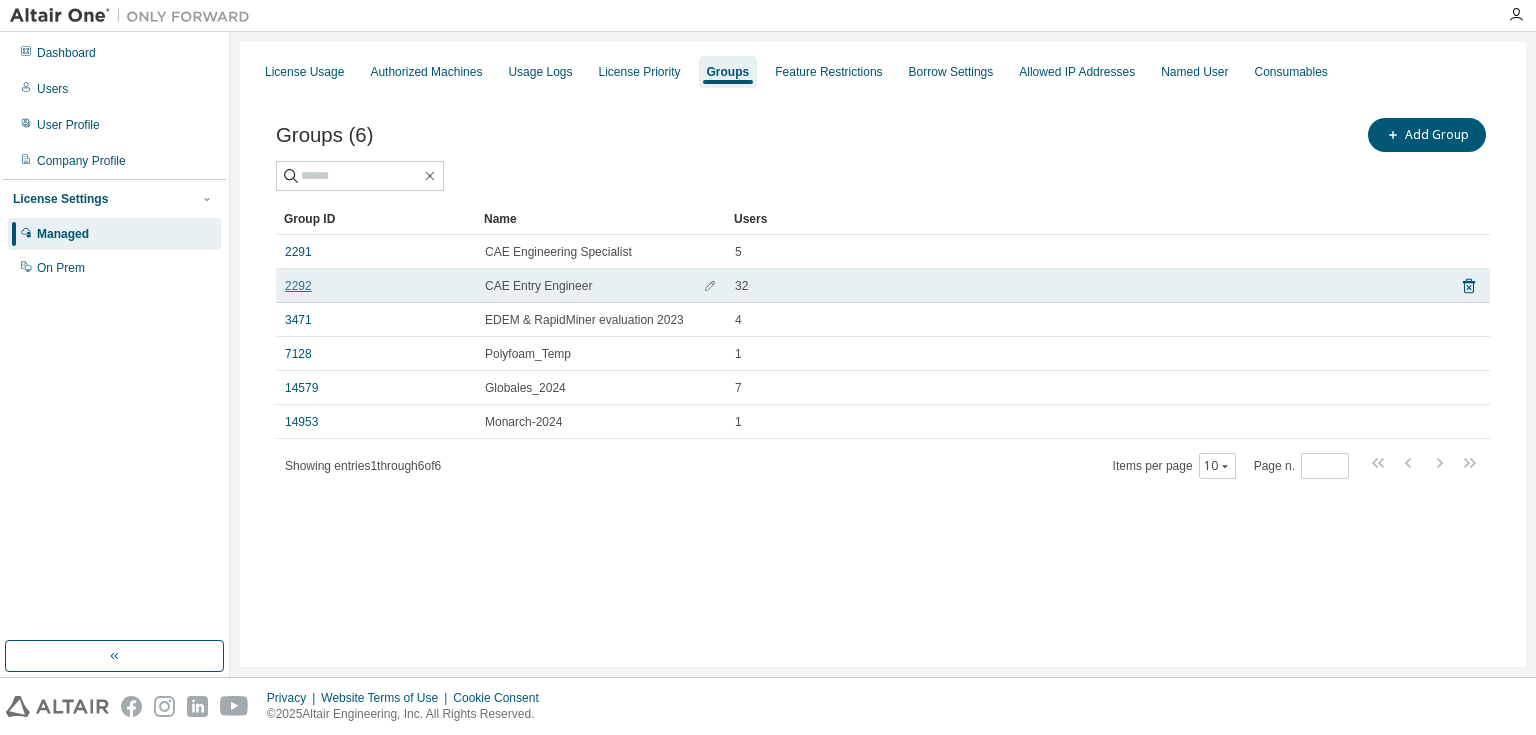 click on "2292" at bounding box center (298, 286) 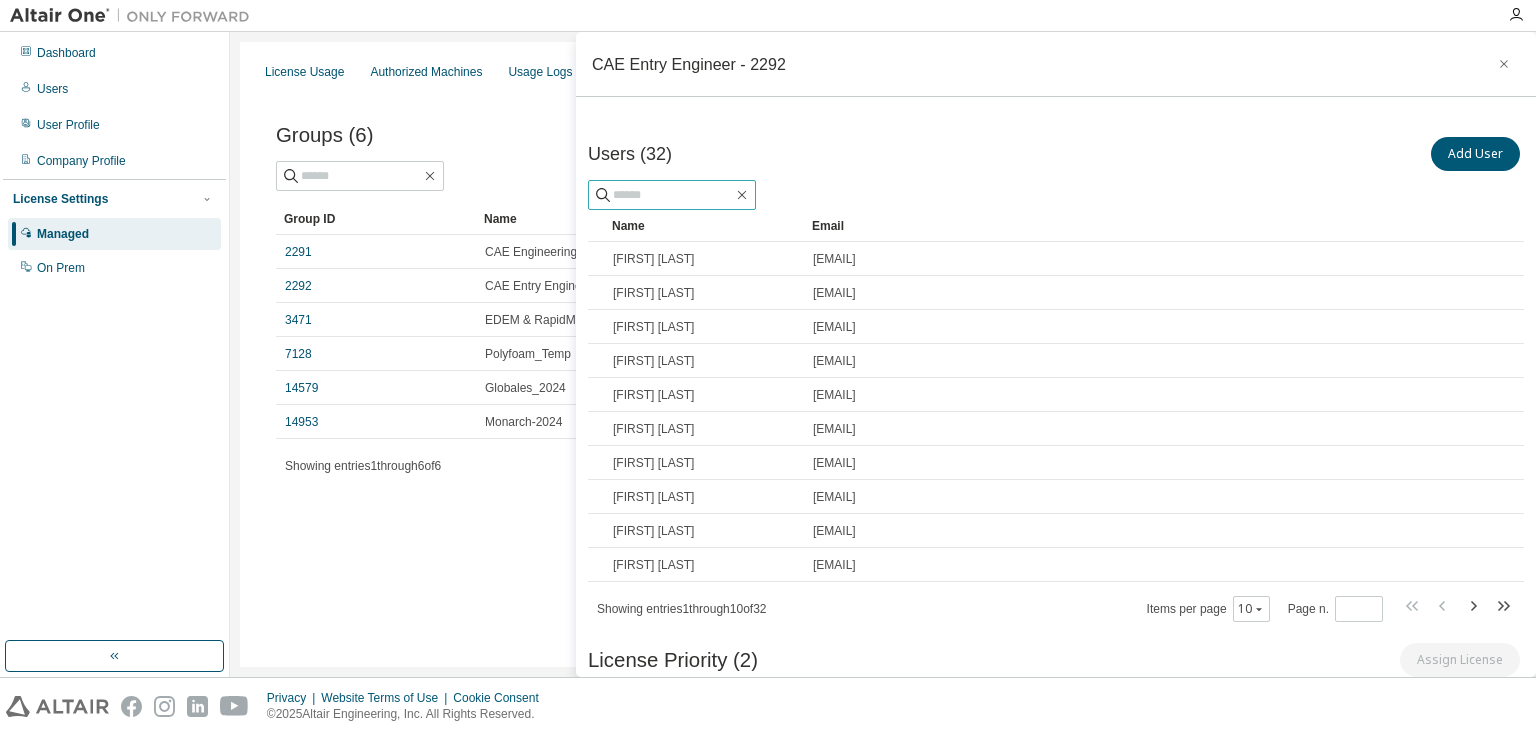 click at bounding box center (673, 195) 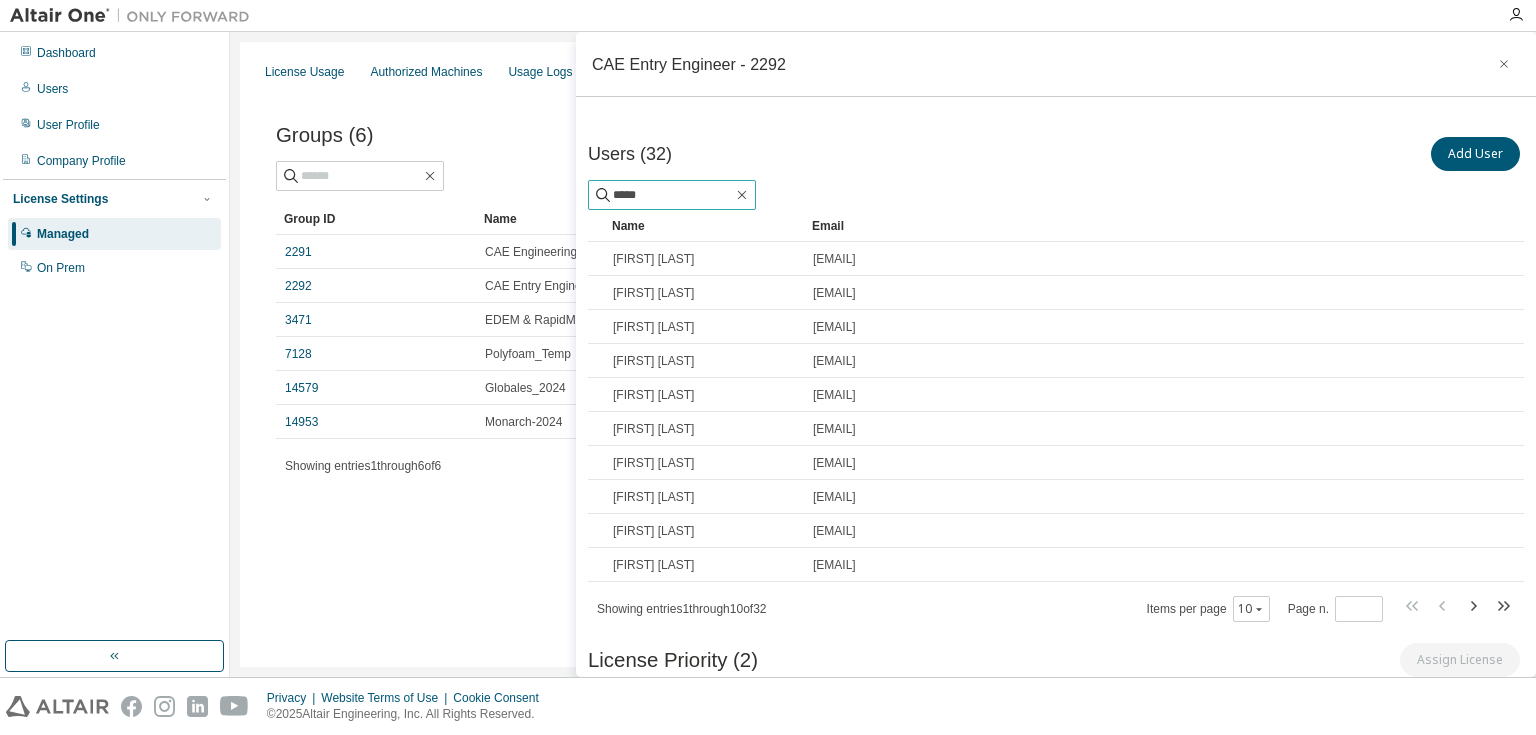 type on "*****" 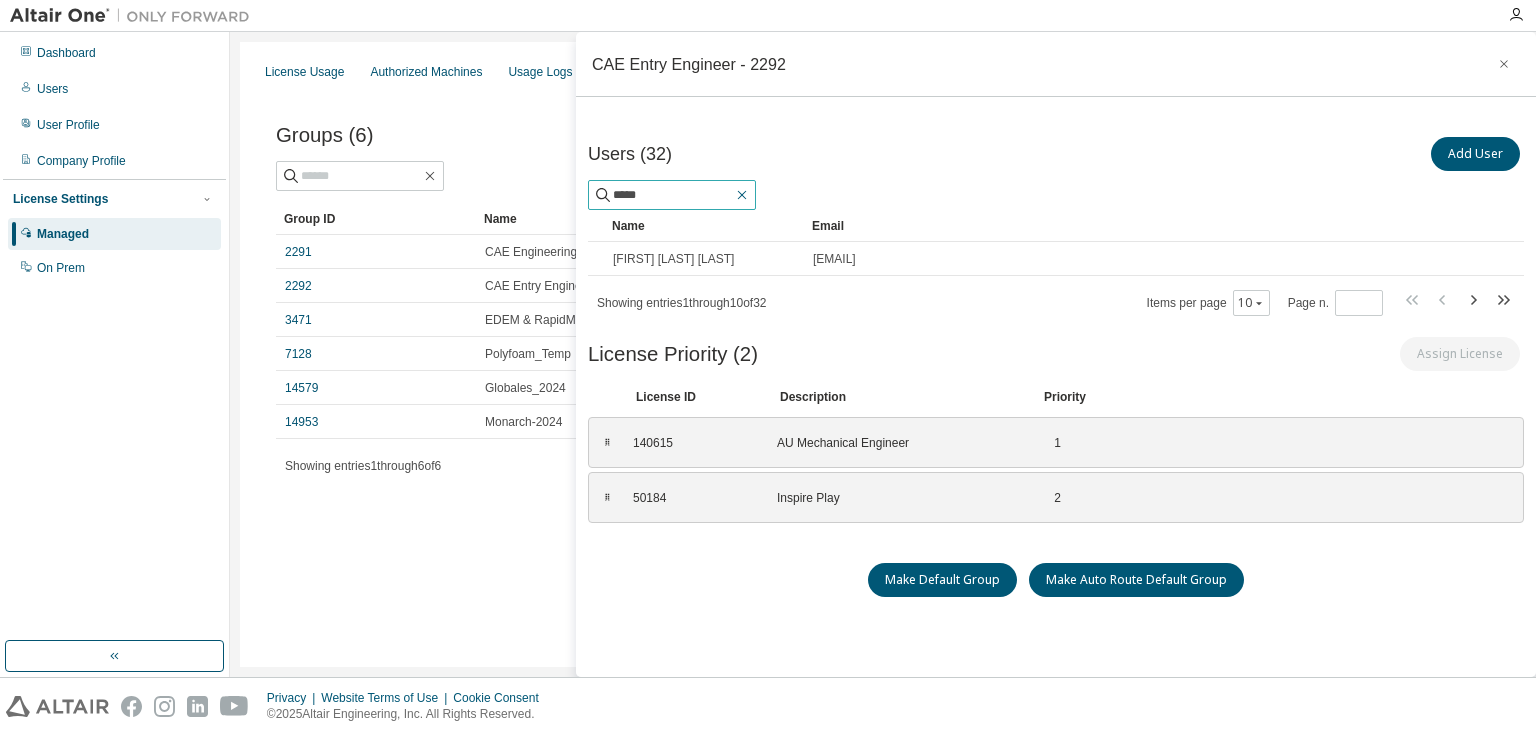 click 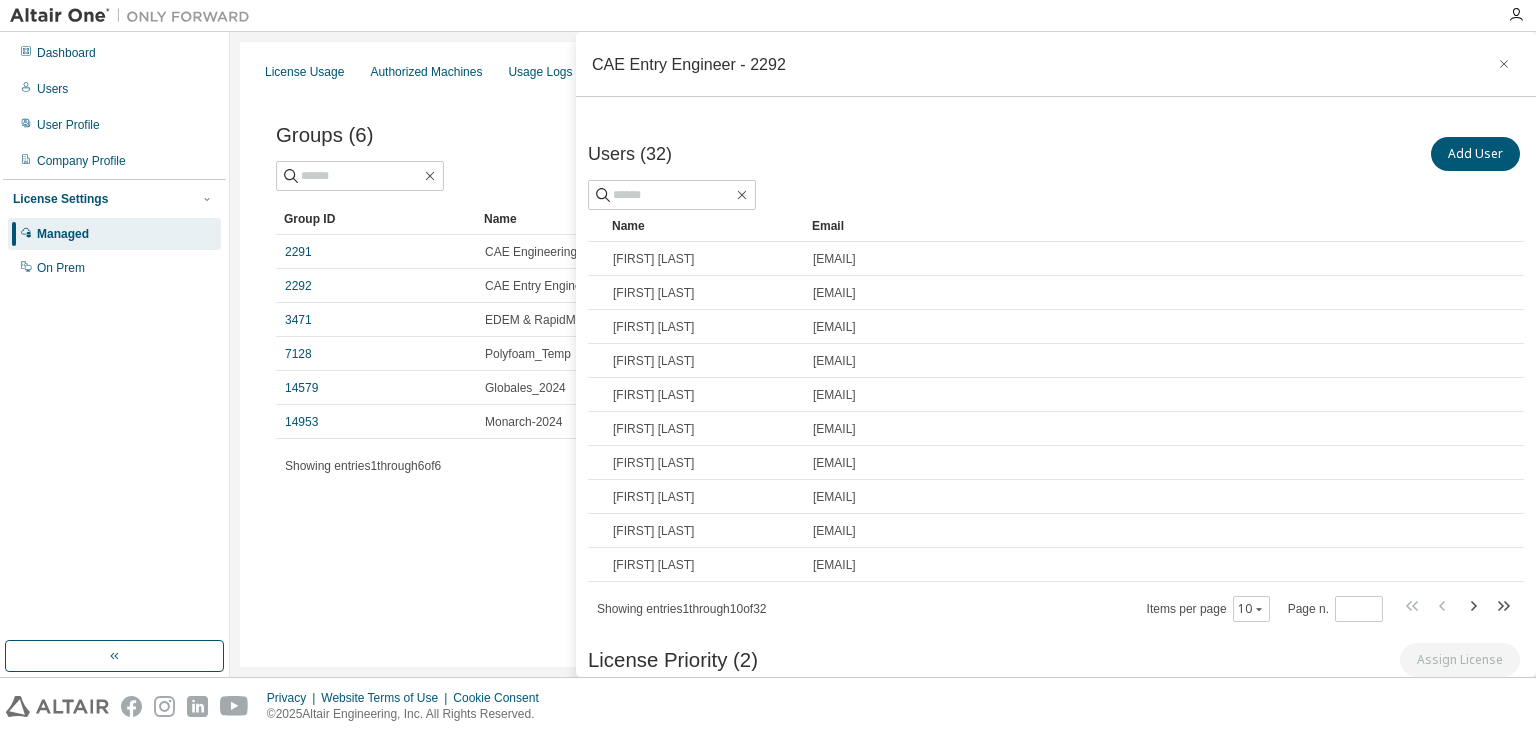 click on "Name" at bounding box center (704, 226) 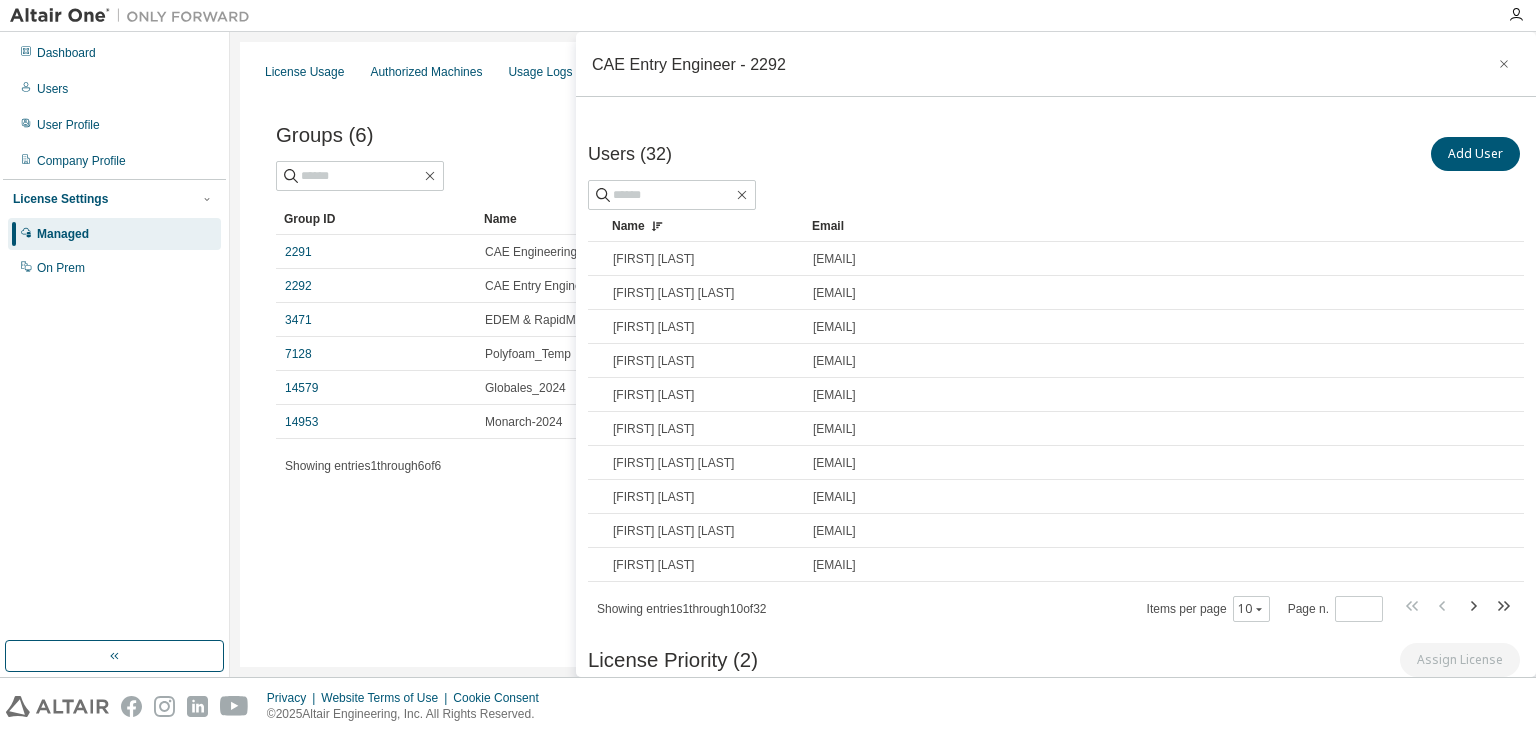 click 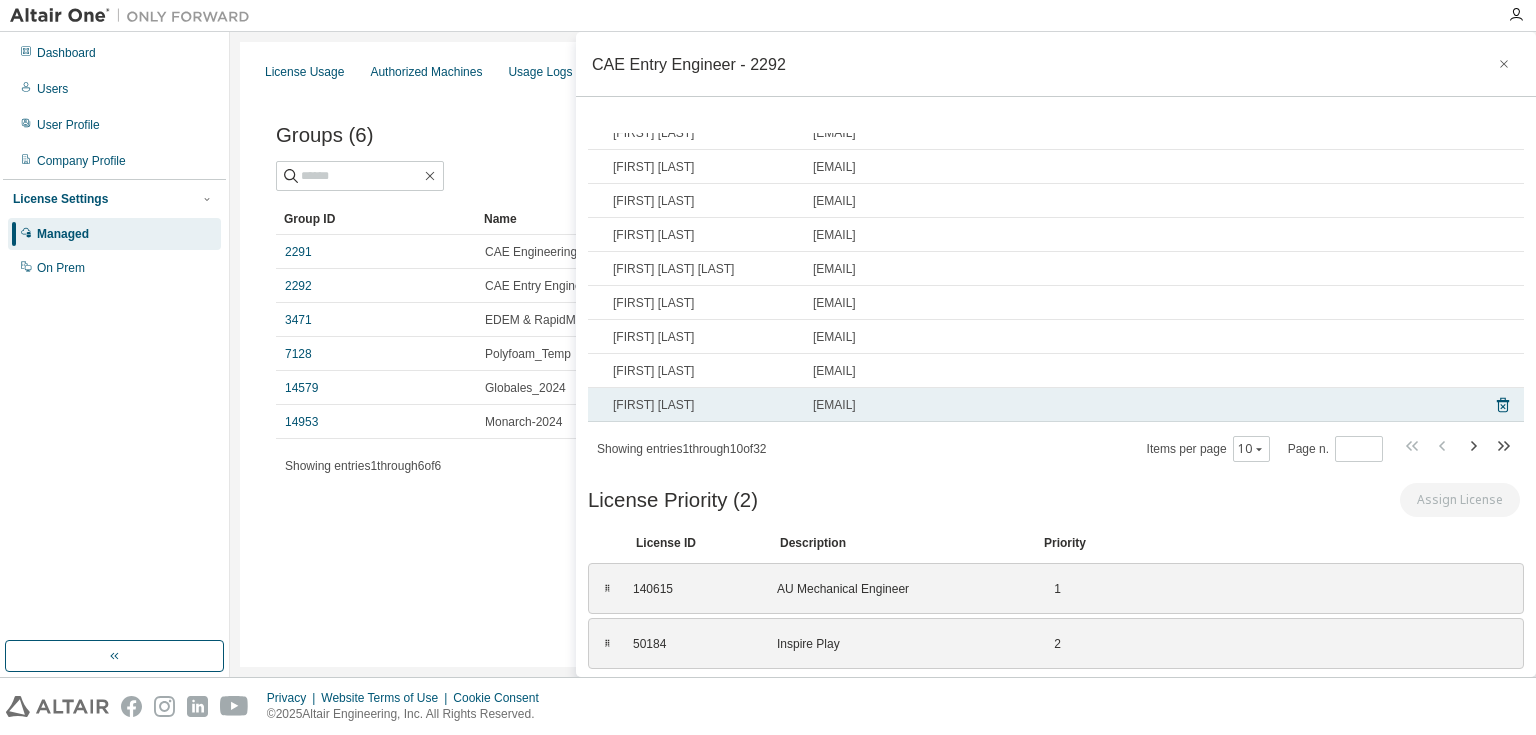 scroll, scrollTop: 195, scrollLeft: 0, axis: vertical 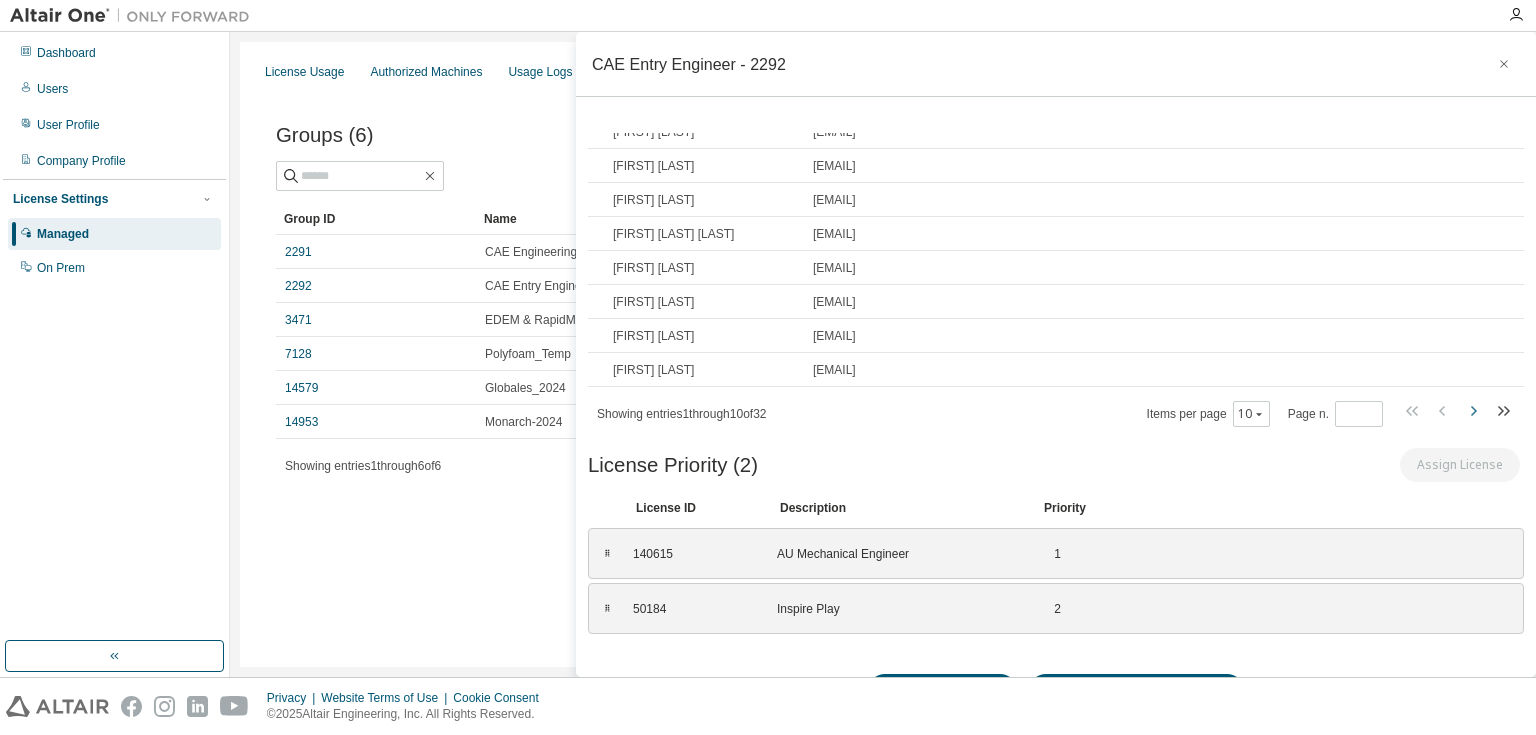 click 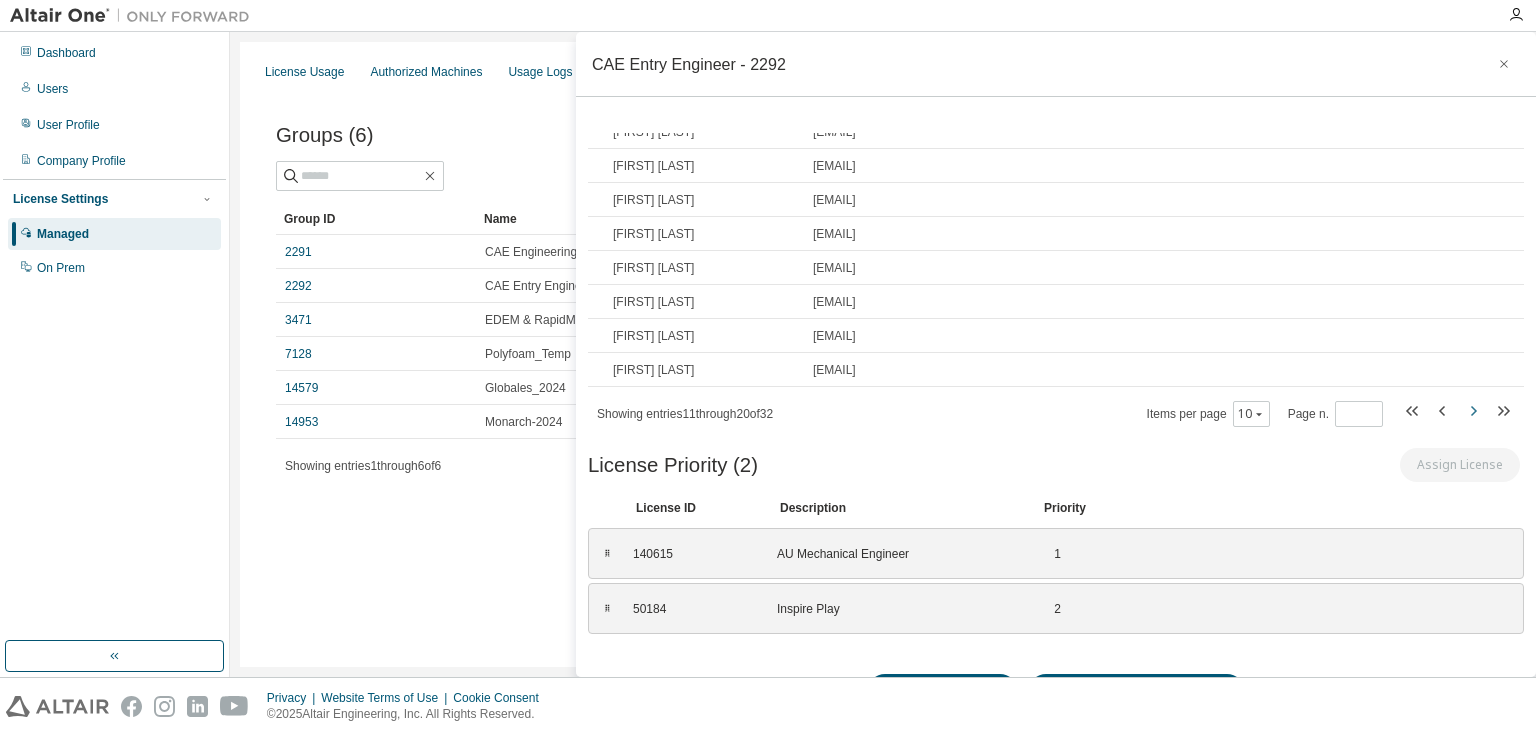 click 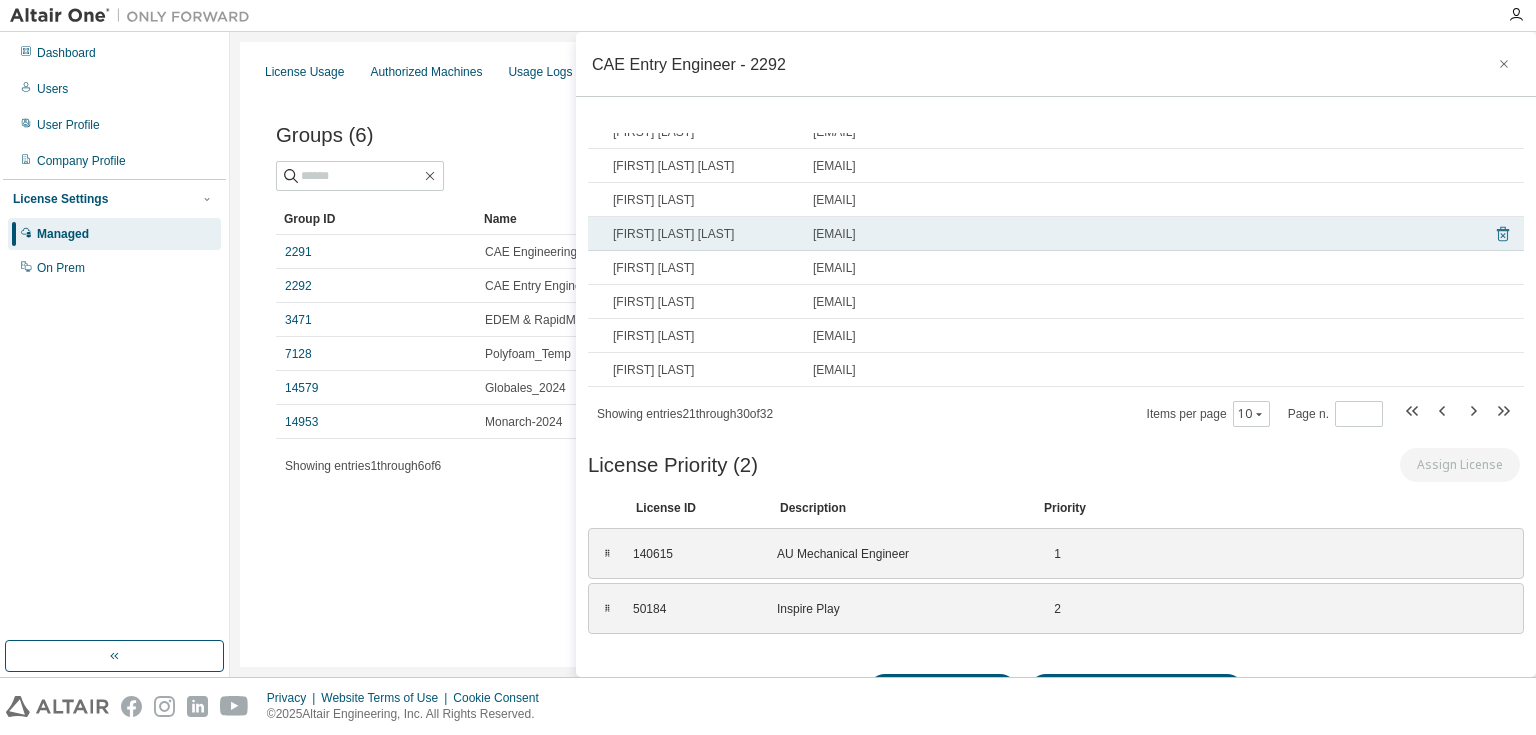 click 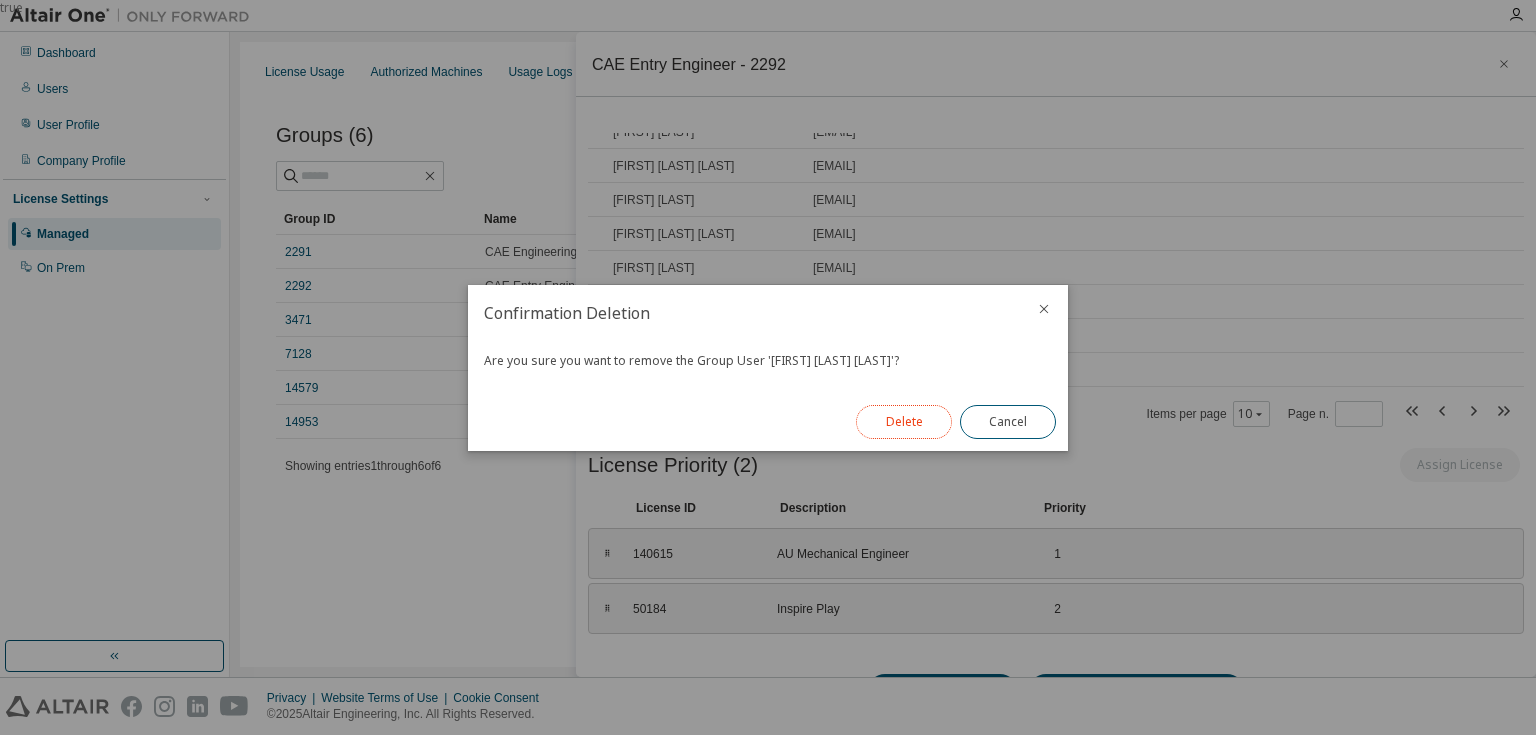 click on "Delete" at bounding box center (904, 422) 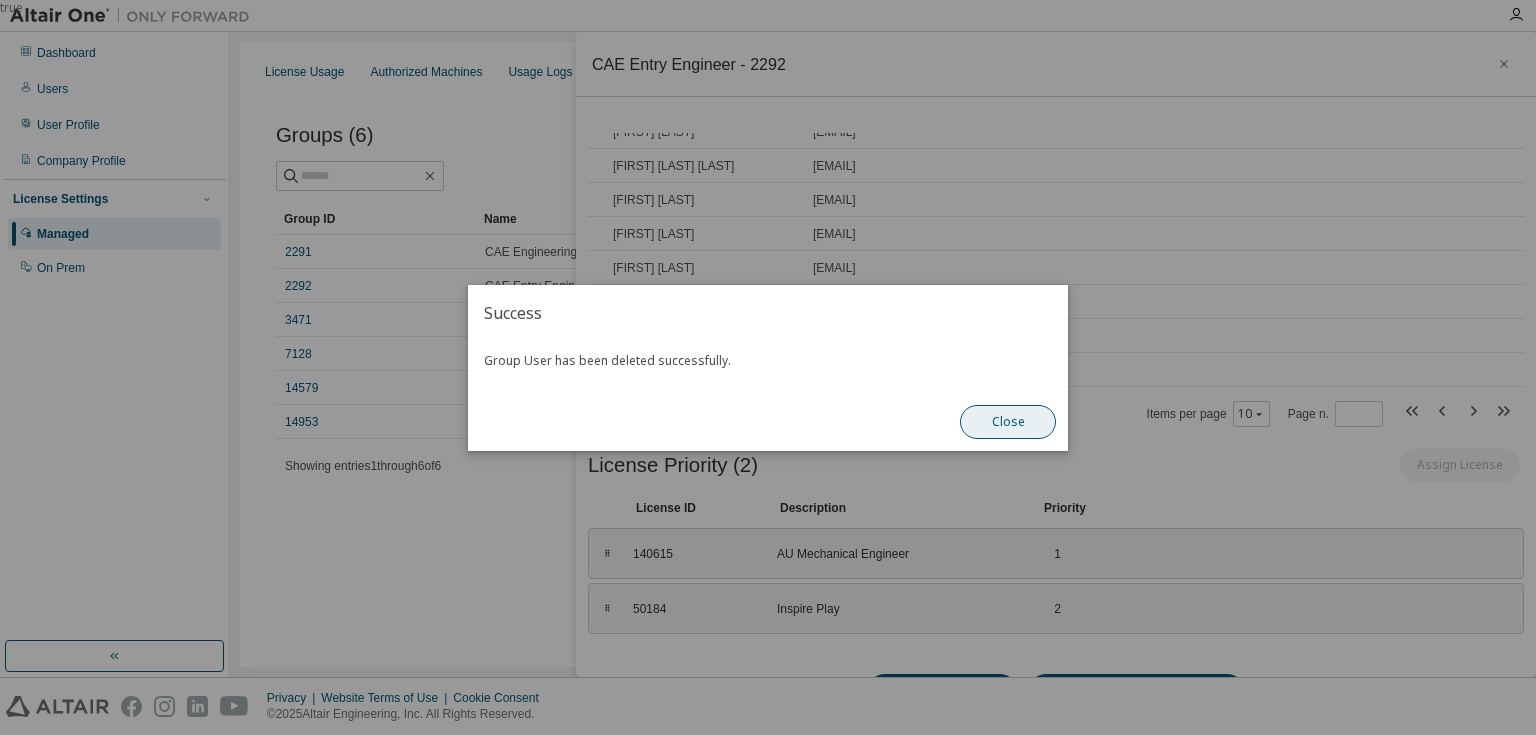 click on "Close" at bounding box center [1008, 422] 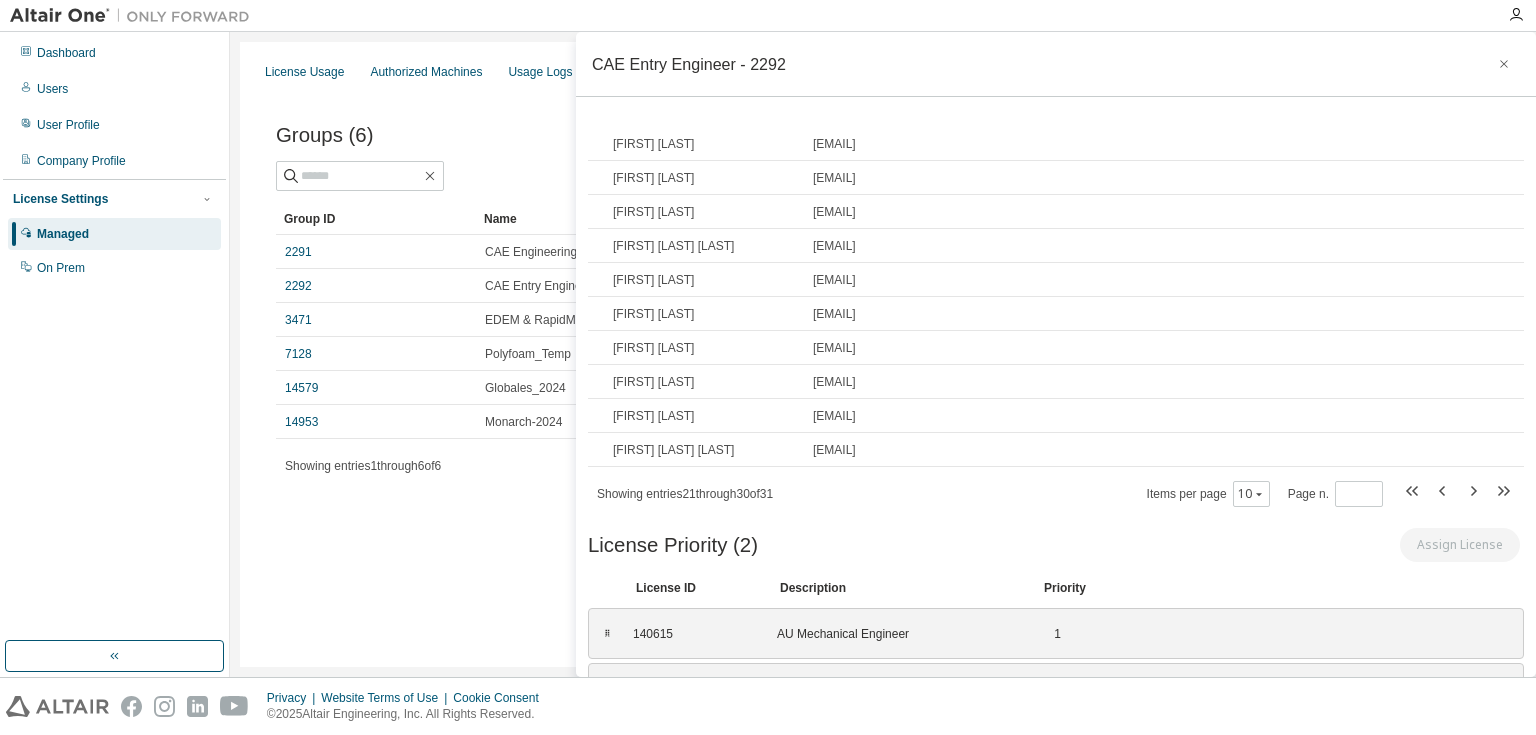 scroll, scrollTop: 0, scrollLeft: 0, axis: both 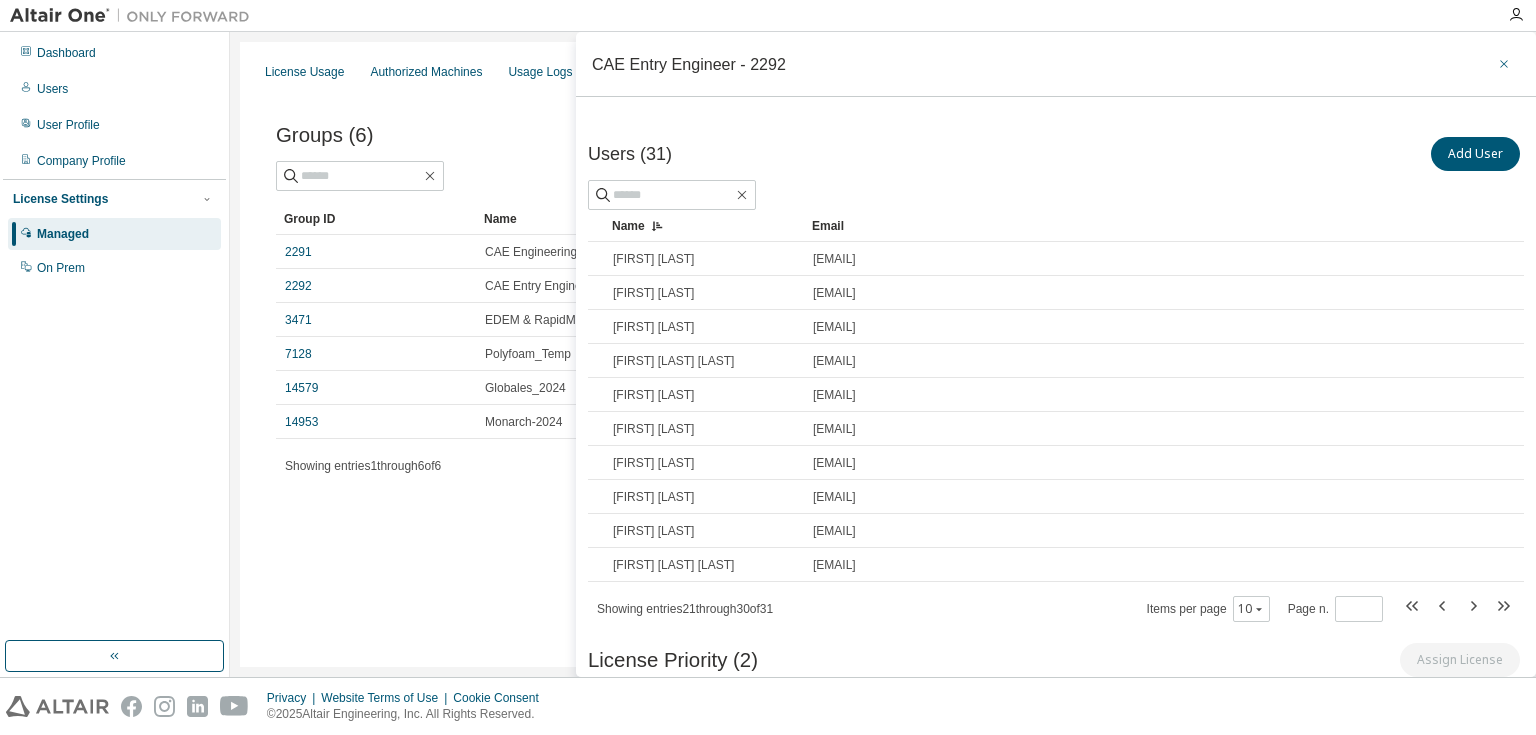 click 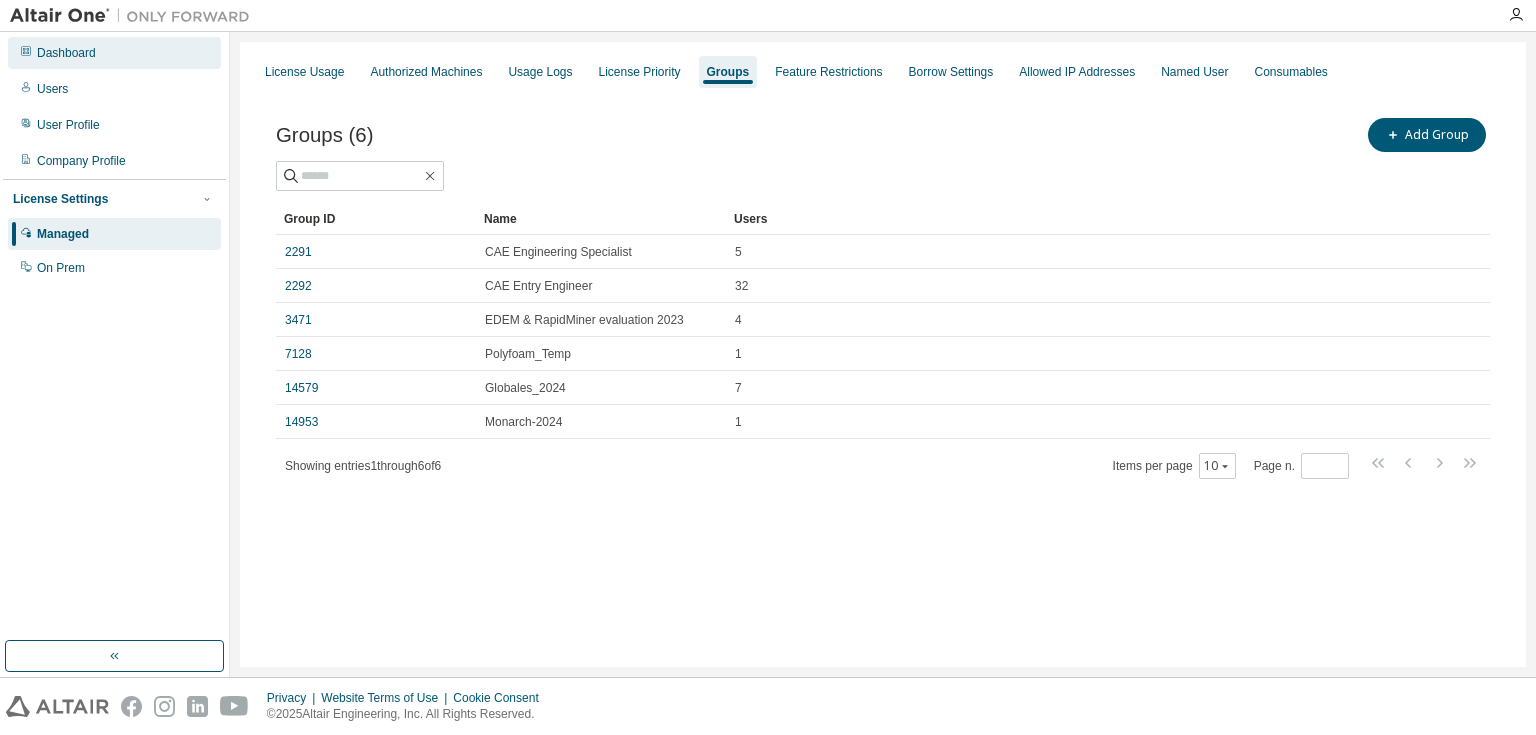 click on "Dashboard" at bounding box center (66, 53) 